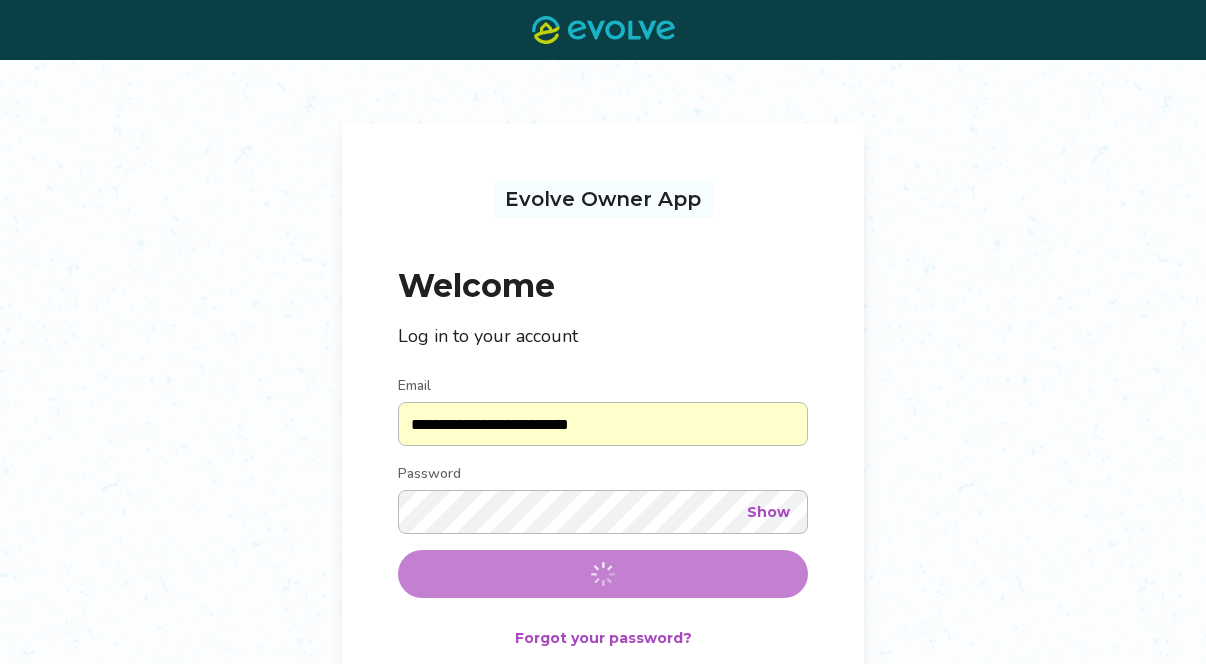 scroll, scrollTop: 0, scrollLeft: 0, axis: both 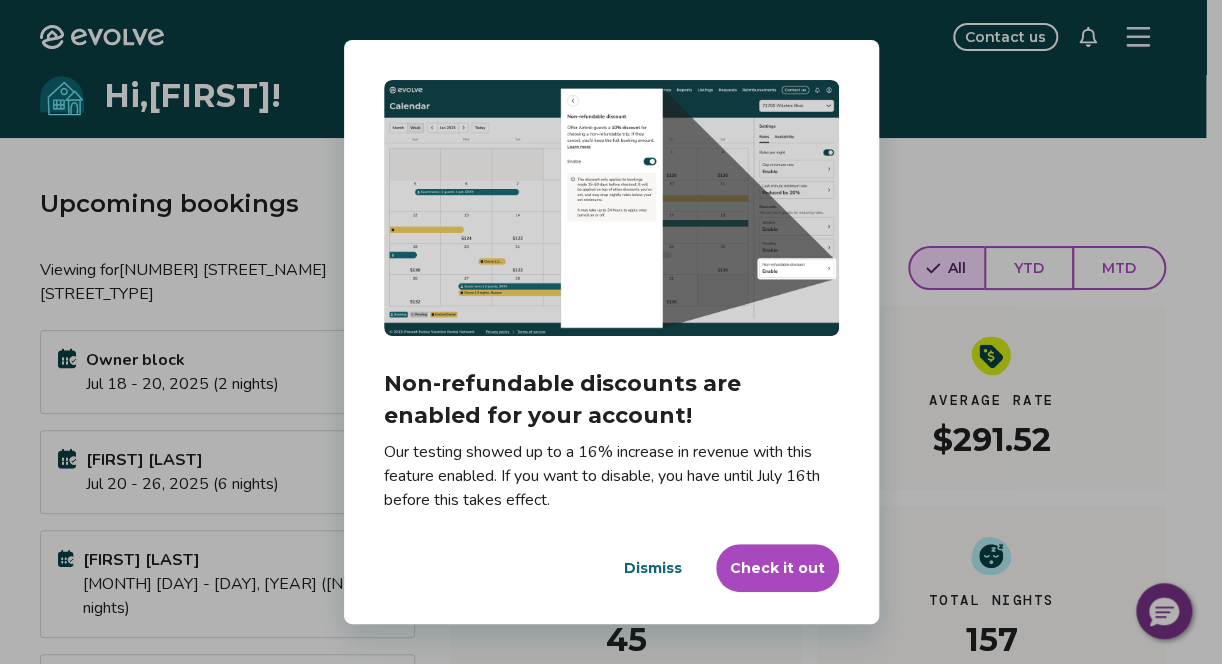 click on "Check it out" at bounding box center (777, 568) 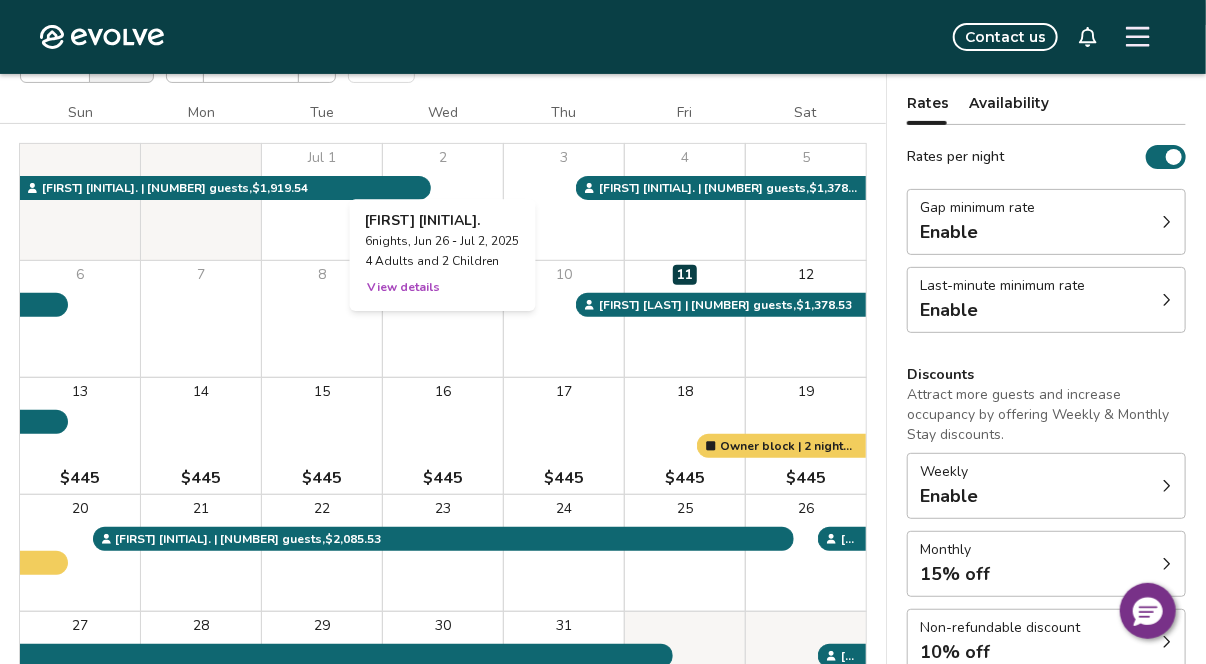 scroll, scrollTop: 200, scrollLeft: 0, axis: vertical 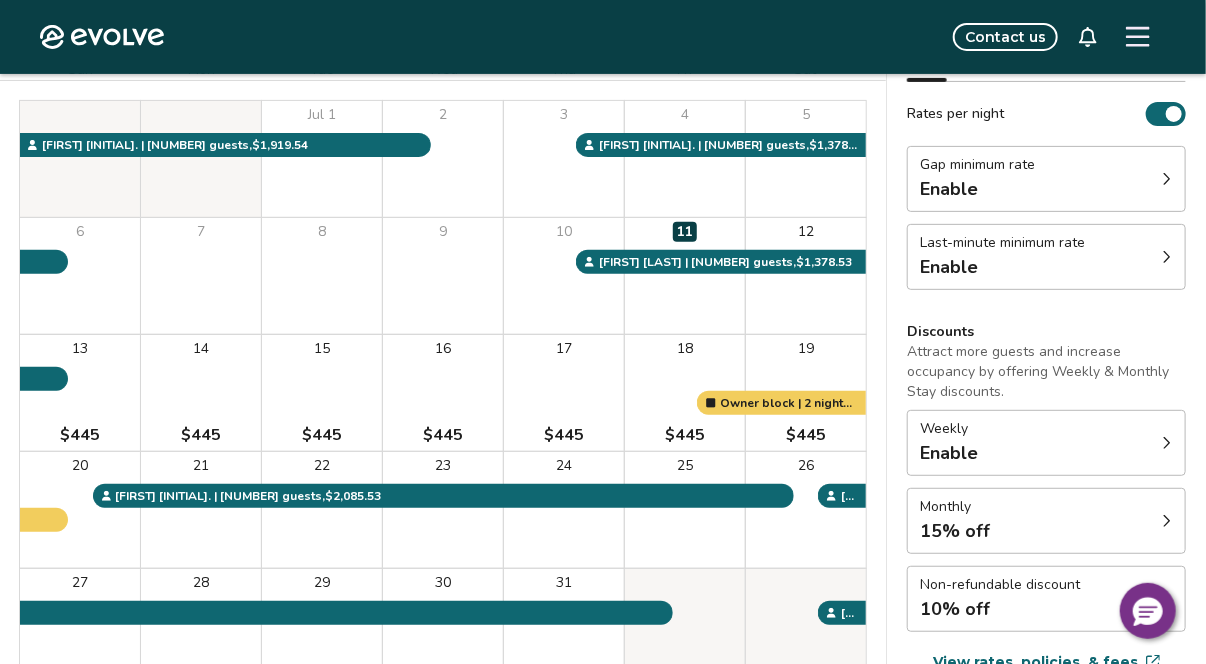 click on "Enable" at bounding box center [949, 453] 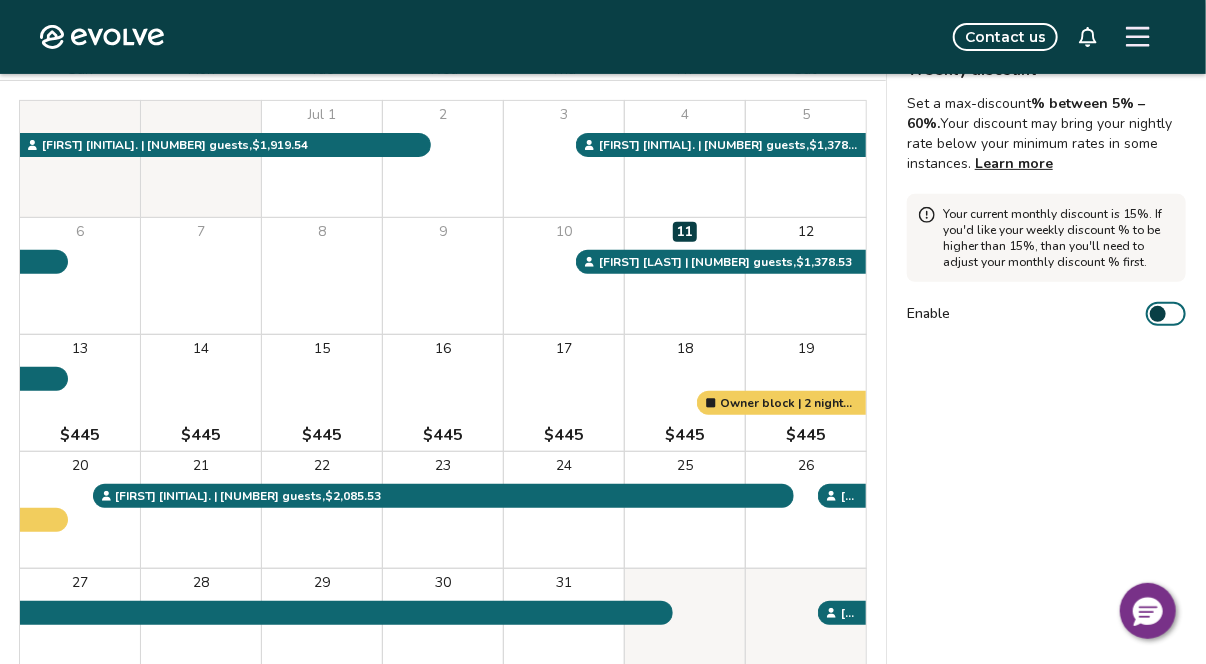click on "Enable" at bounding box center [1166, 314] 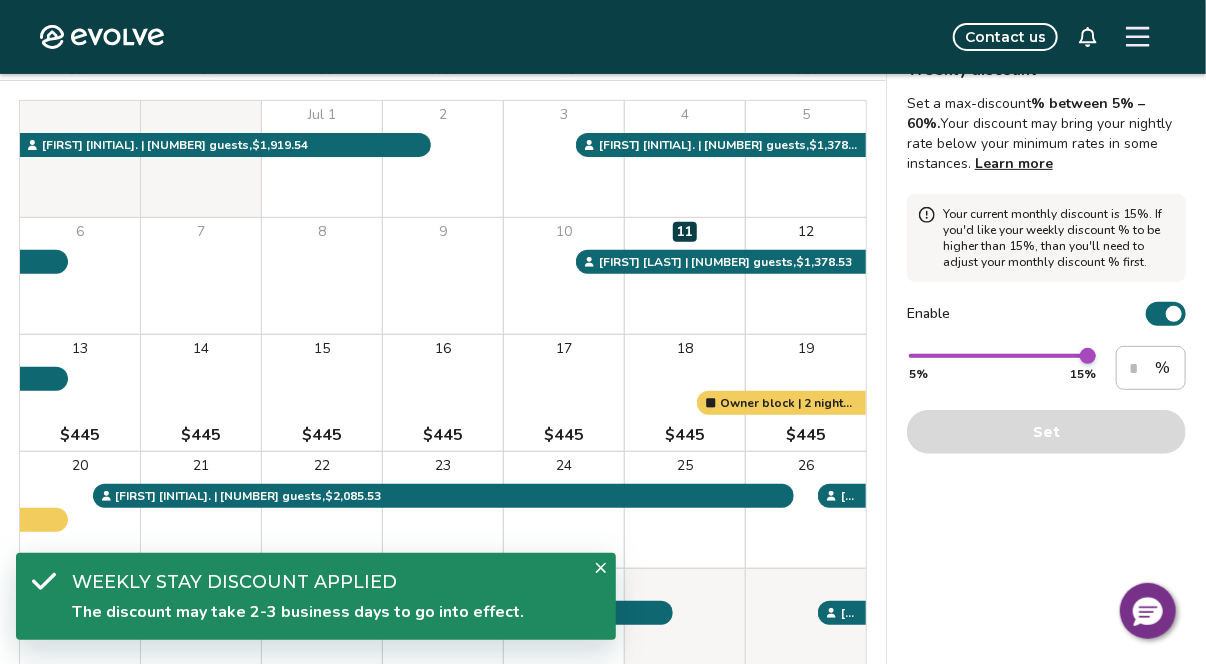 click 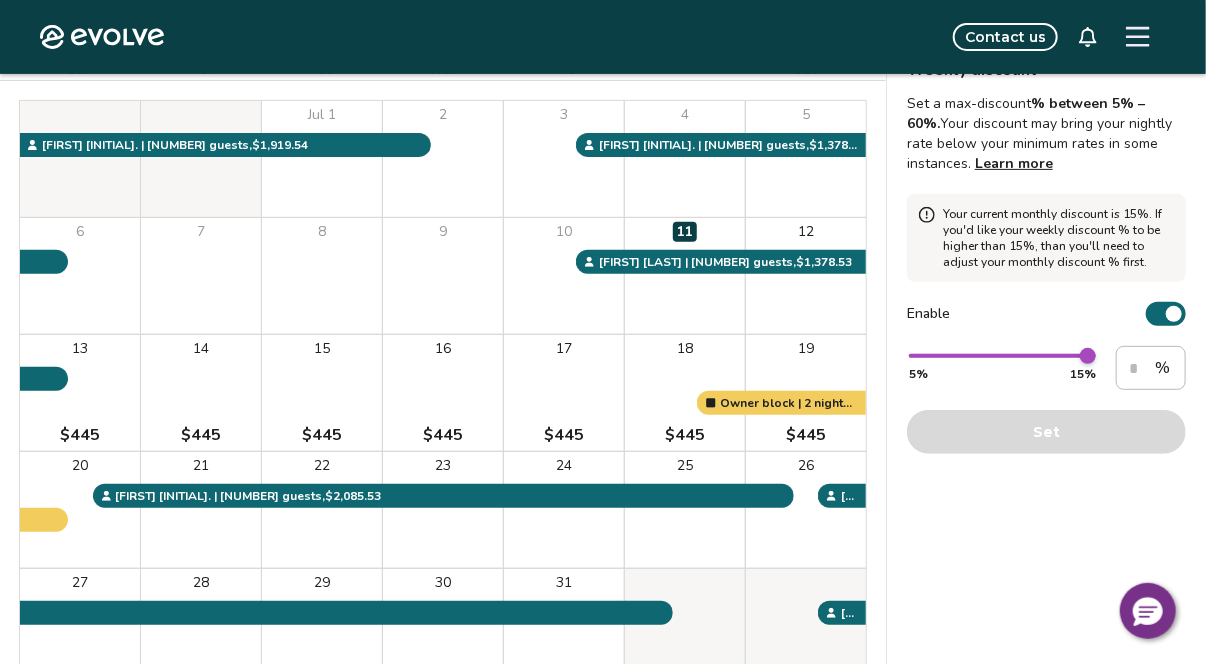 click at bounding box center [1138, 37] 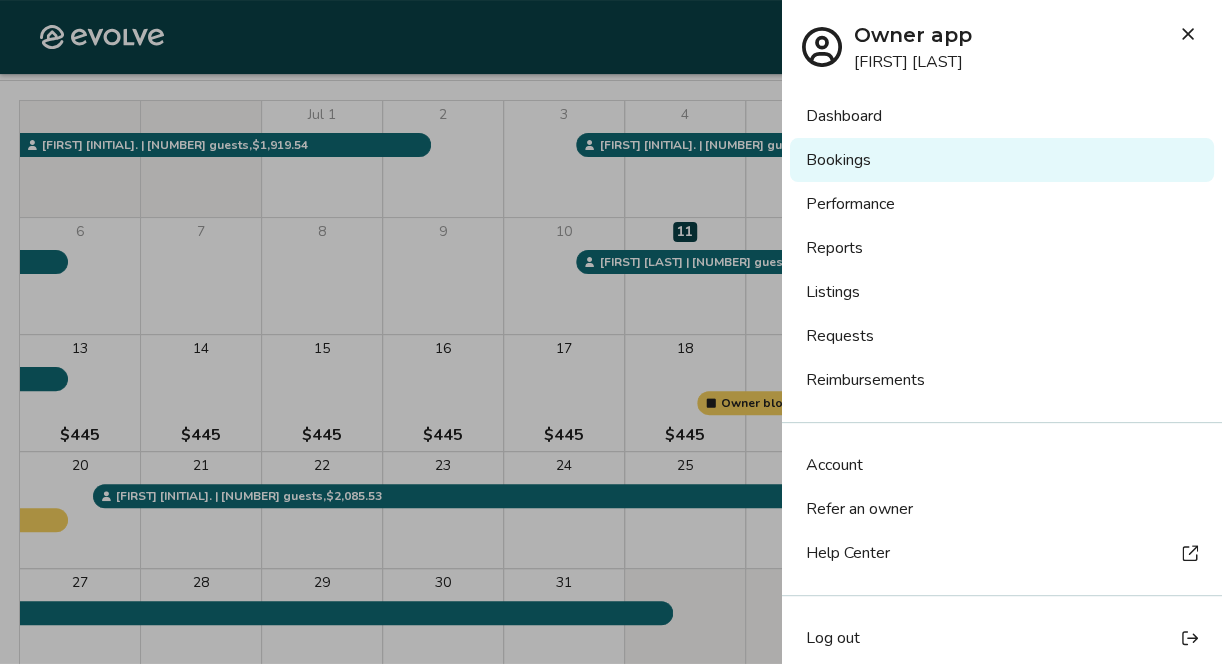 click 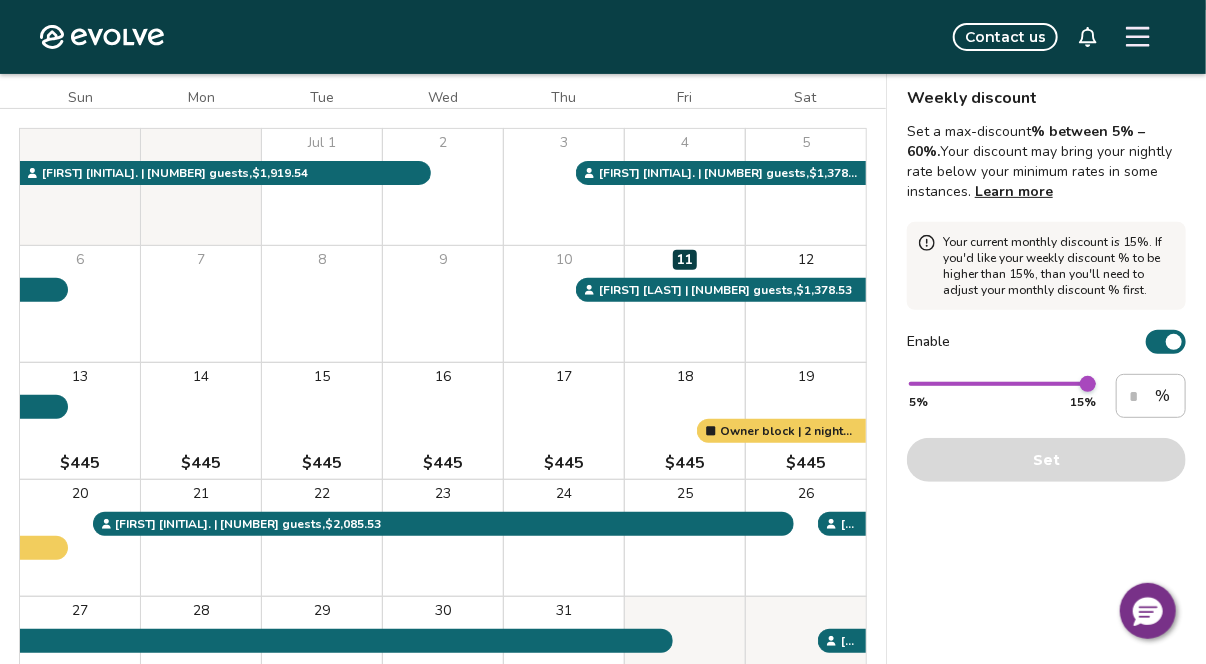 scroll, scrollTop: 0, scrollLeft: 0, axis: both 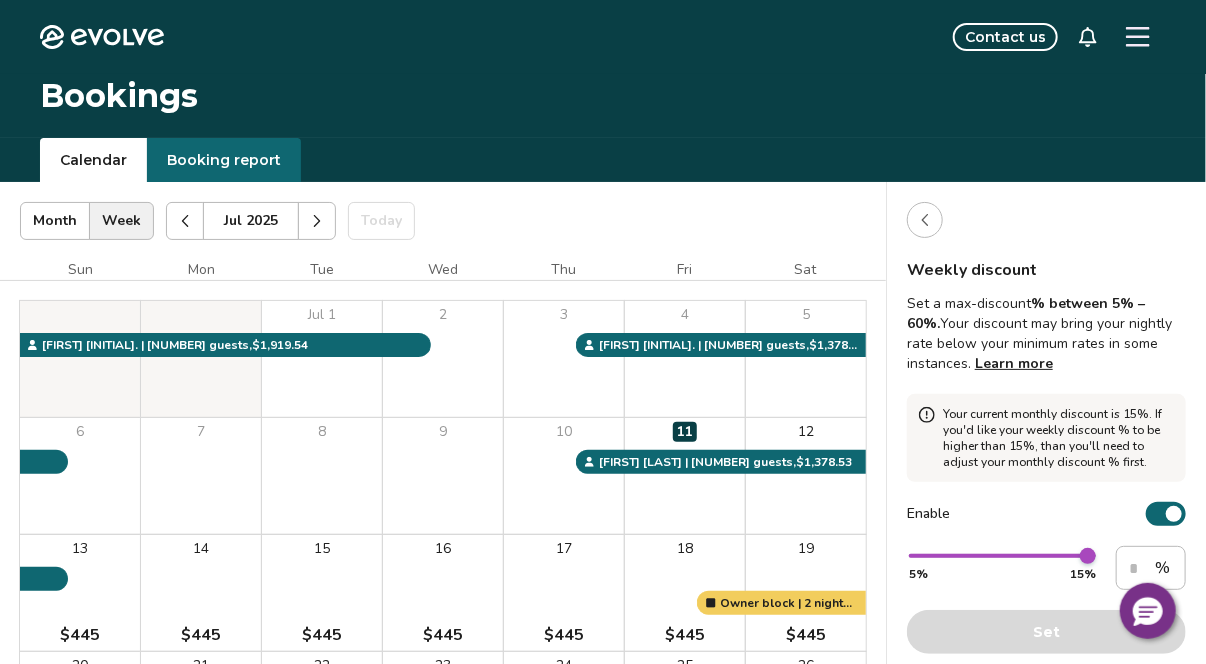 click on "Booking report" at bounding box center [224, 160] 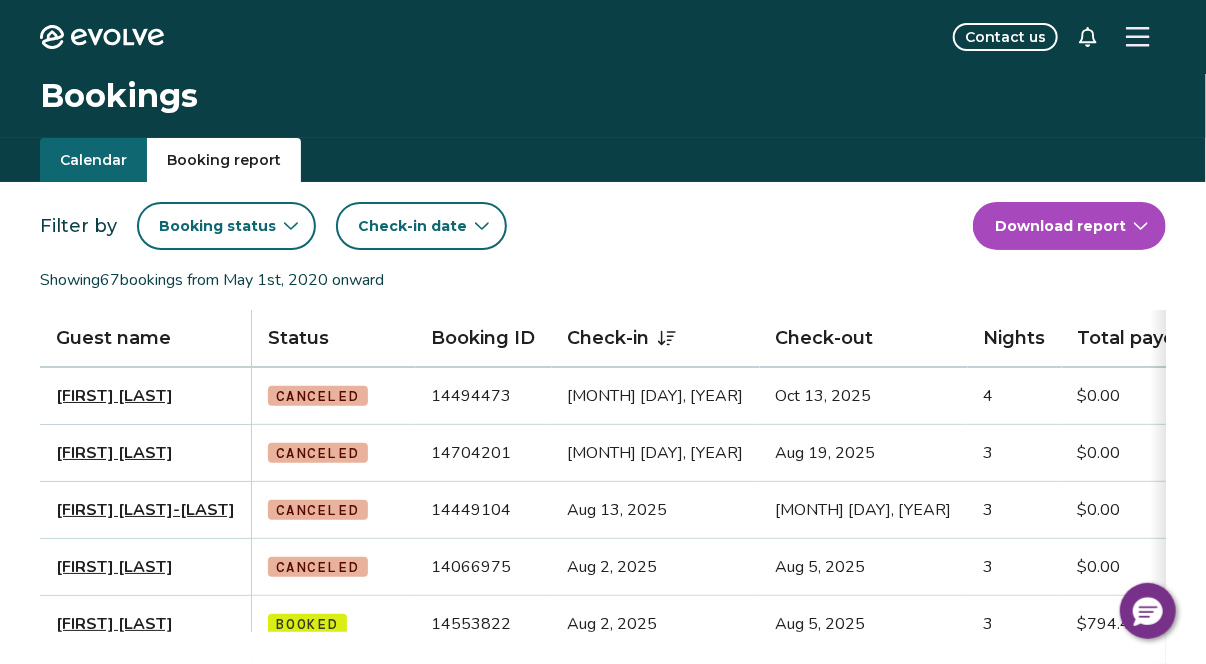 click on "Evolve Contact us Bookings Calendar Booking report Filter by Booking status Check-in date Download   report Showing  67  bookings    from May 1st, 2020 onward Guest name Status Booking ID Check-in Check-out Nights Total payout Adults Children Infants Pets Listing Guest email Guest phone Date booked Booking site [FIRST] [LAST] Canceled [BOOKING_ID] Oct 9, 2025 Oct 13, 2025 4 $0.00 5 1 No [NAME]@[DOMAIN] ([AREA]) [PREFIX]-[LINE] Apr 16, 2025 VRBO [NAME] [LAST] Canceled [BOOKING_ID] Aug 16, 2025 Aug 19, 2025 3 $0.00 4 1 No [NAME]@[DOMAIN] ([AREA]) [PREFIX]-[LINE] Jun 4, 2025 Booking.com [FIRST] [LAST]-[LAST] Canceled [BOOKING_ID] Aug 13, 2025 Aug 16, 2025 3 $0.00 2 2 No [NAME]@[DOMAIN] [PHONE] Apr 4, 2025 Booking.com [FIRST] [LAST] Canceled [BOOKING_ID] Aug 2, 2025 Aug 5, 2025 3 $0.00 2 0 No [NAME]@[DOMAIN] ([AREA]) [PREFIX]-[LINE] Jan 1, 2025 Booking.com [FIRST] [LAST] Booked [BOOKING_ID] Aug 2, 2025 Aug 5, 2025 3 $794.43 5 1 1 No ([AREA]) [PREFIX]-[LINE] May 1, 2025 Airbnb [FIRST] [LAST] Booked [BOOKING_ID] 6 4 0" at bounding box center [603, 888] 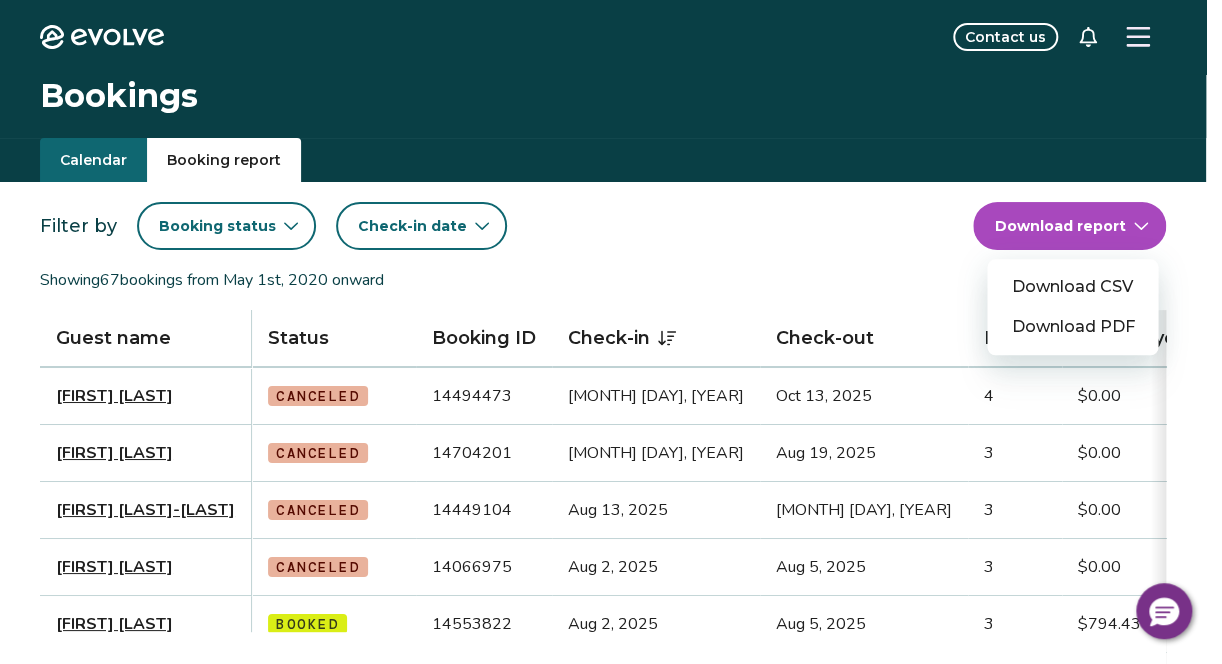 click on "Download CSV" at bounding box center [1072, 287] 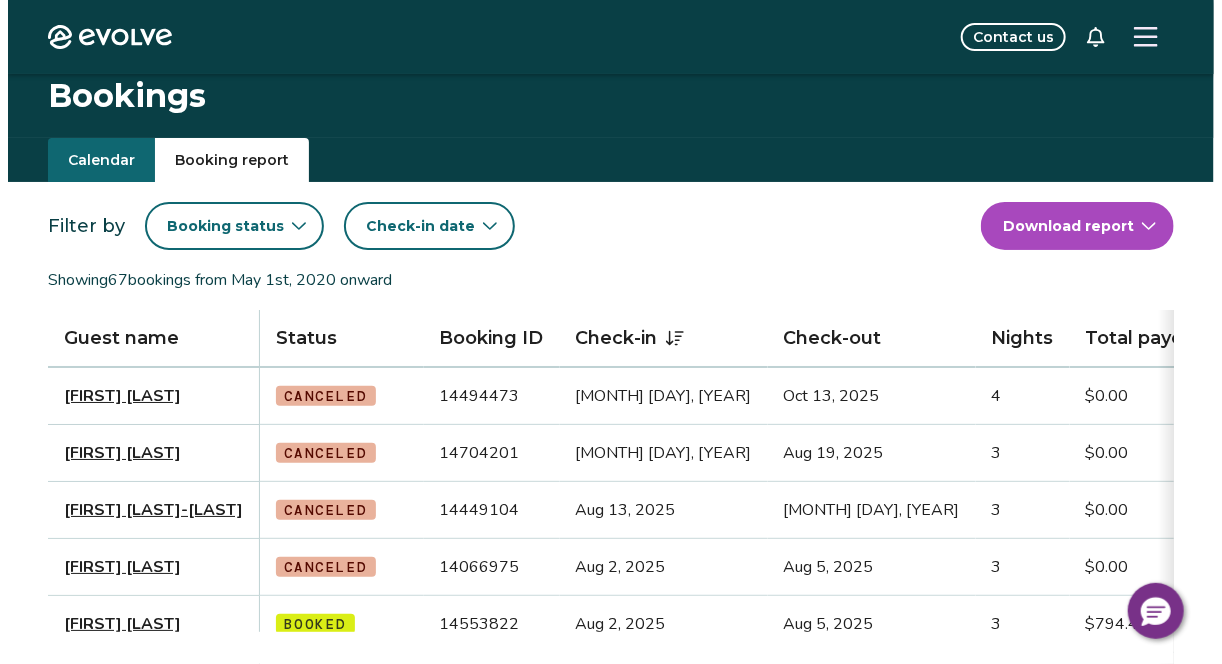 scroll, scrollTop: 100, scrollLeft: 0, axis: vertical 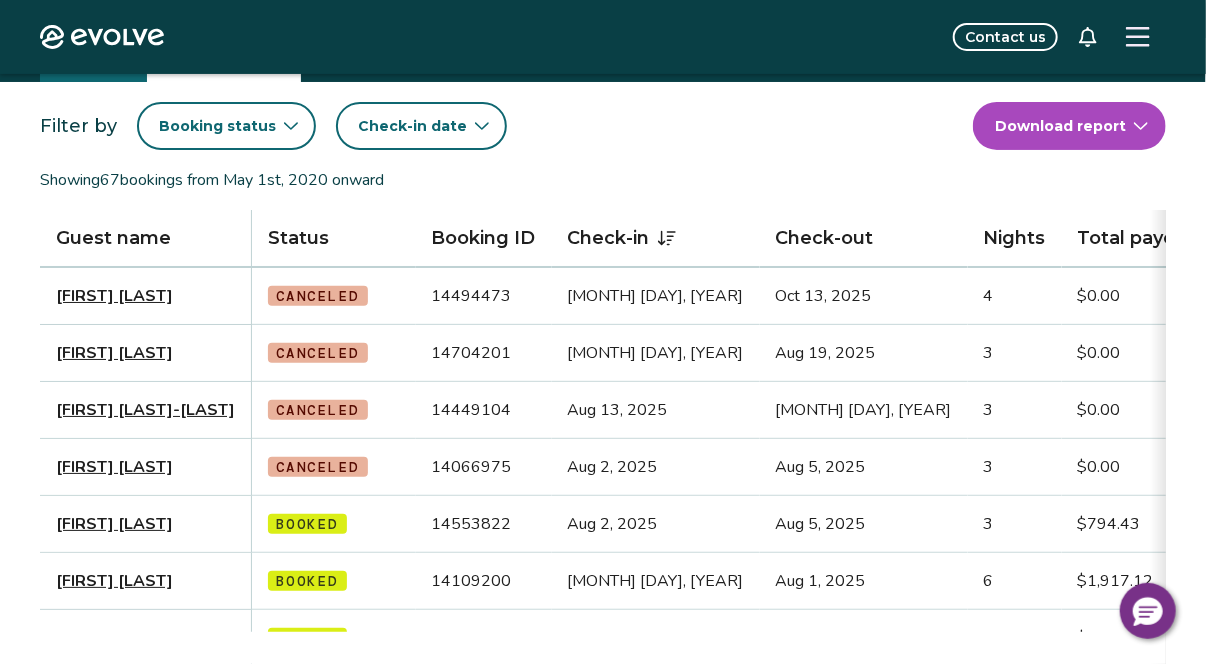 click 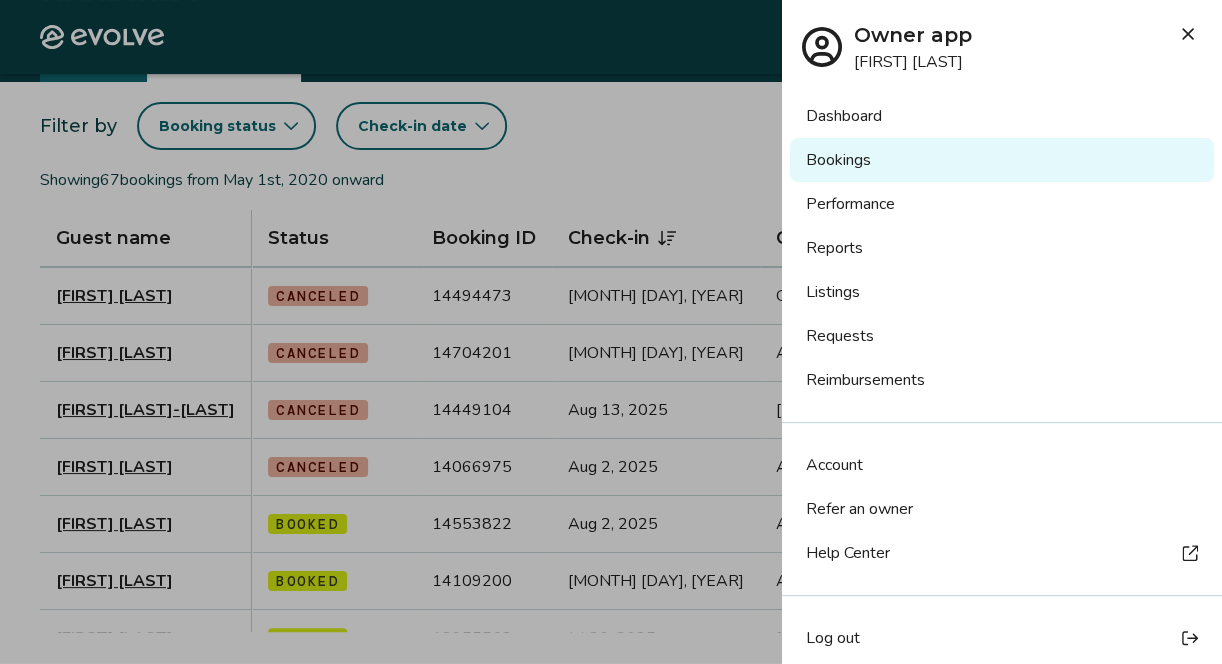 click on "Dashboard" at bounding box center (1002, 116) 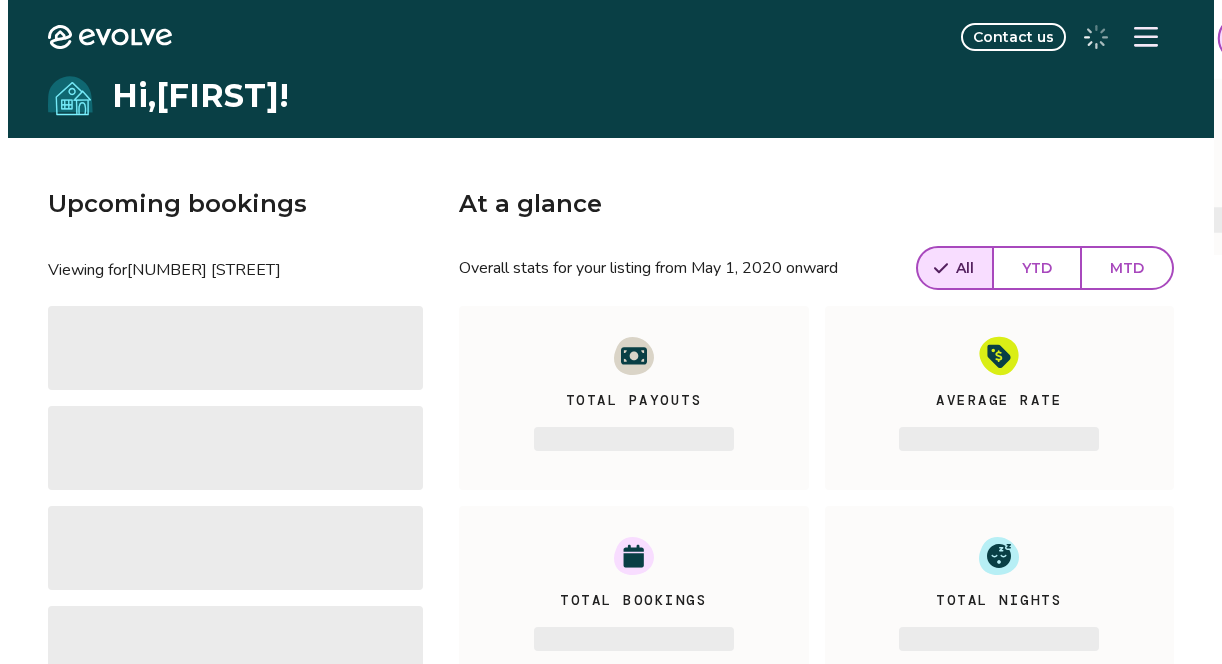 scroll, scrollTop: 0, scrollLeft: 0, axis: both 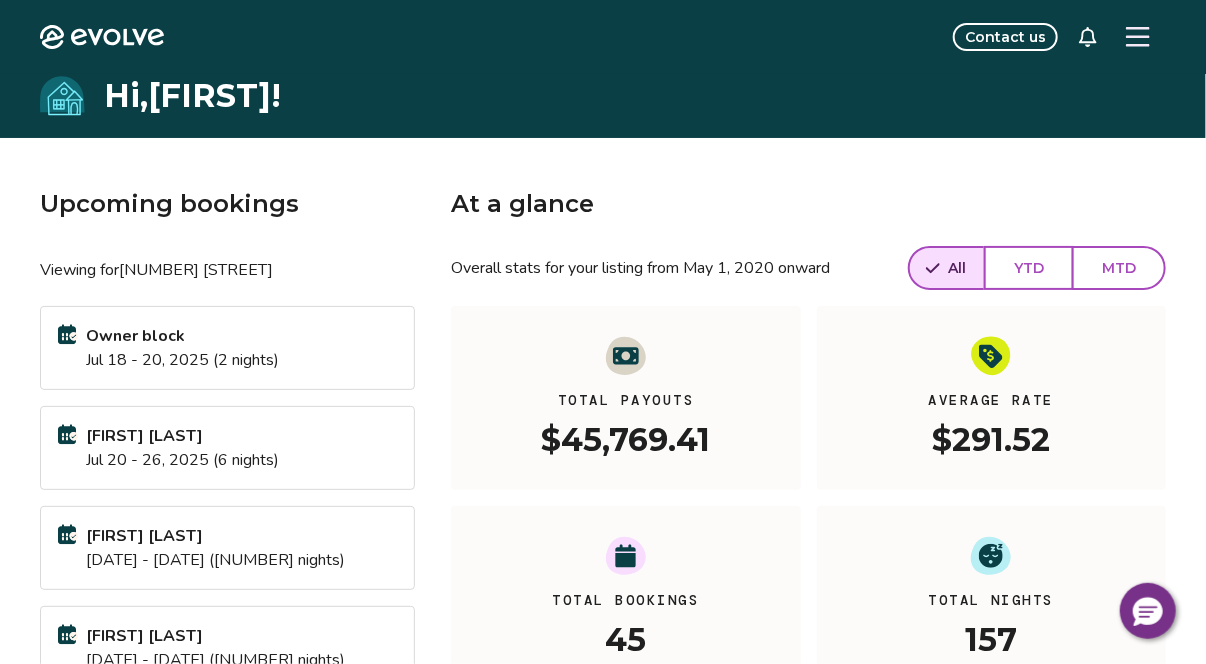 click 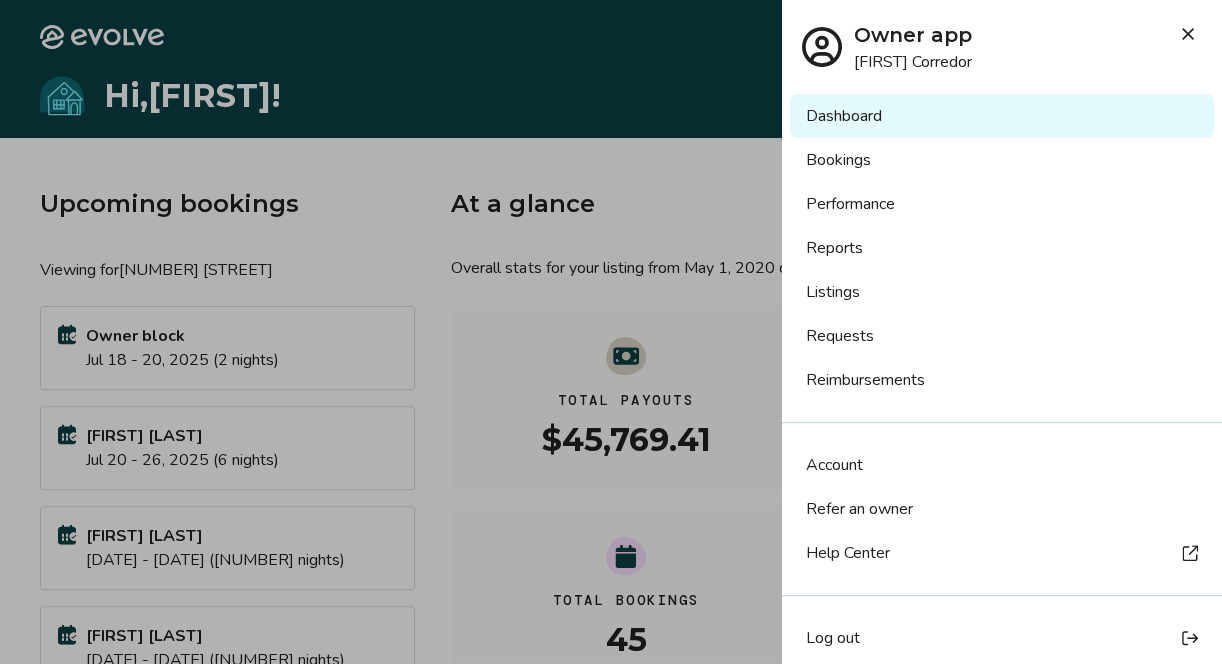 click on "Listings" at bounding box center (1002, 292) 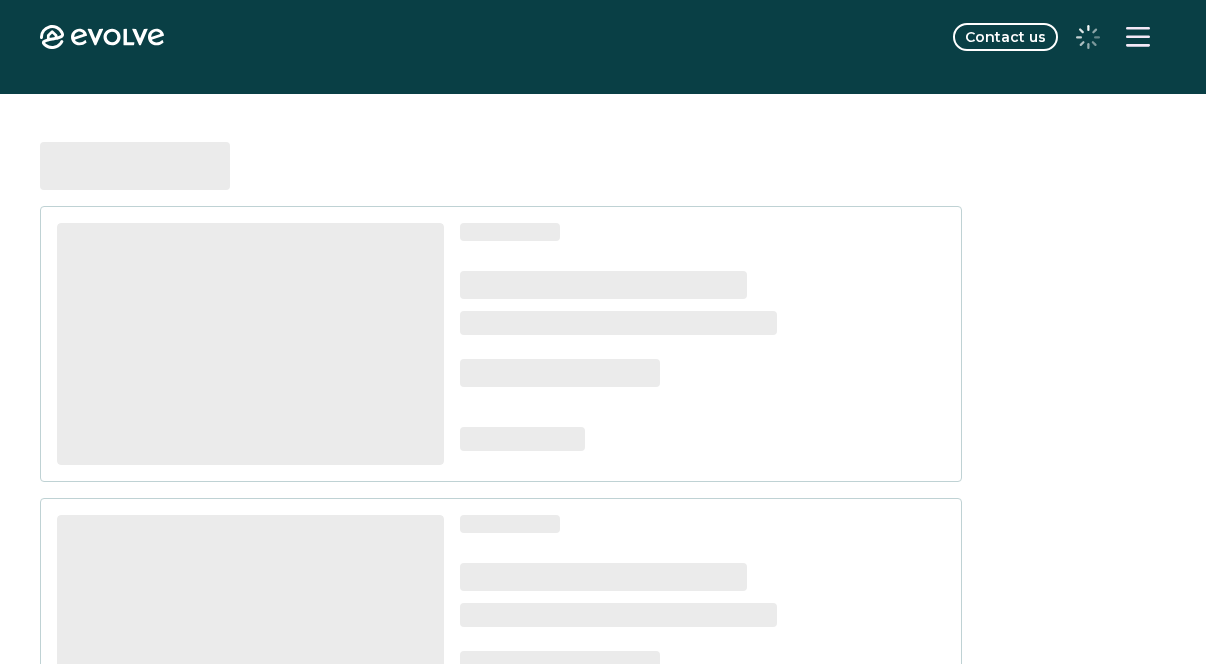 scroll, scrollTop: 0, scrollLeft: 0, axis: both 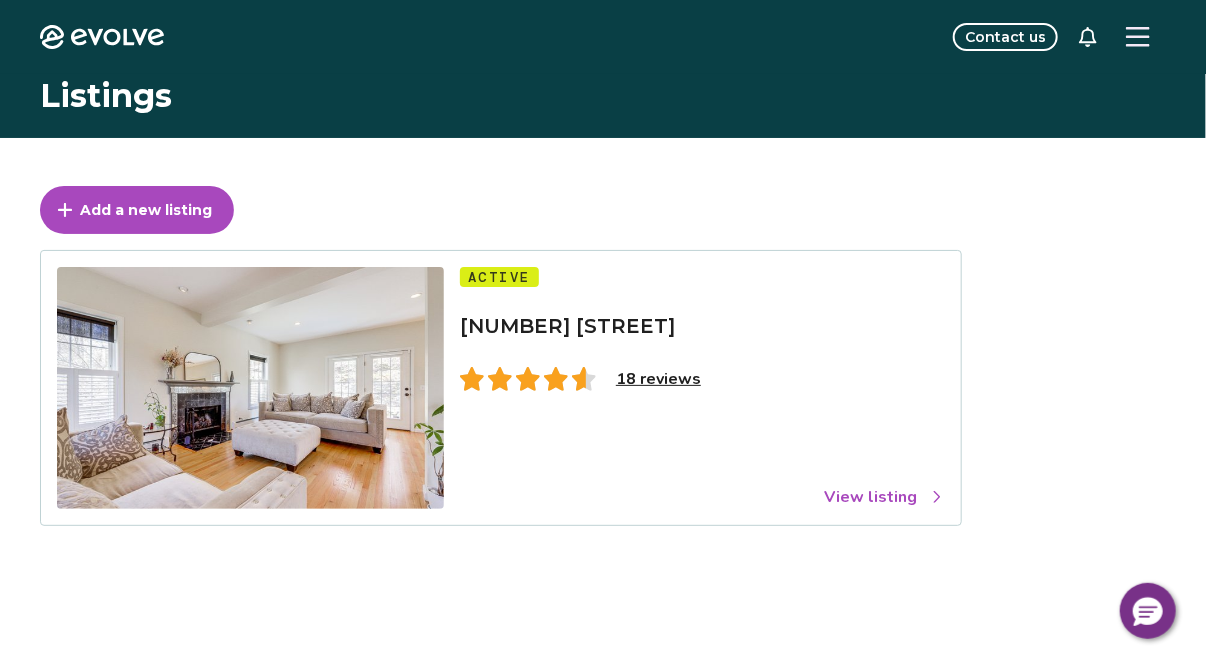 click on "View listing" at bounding box center [884, 497] 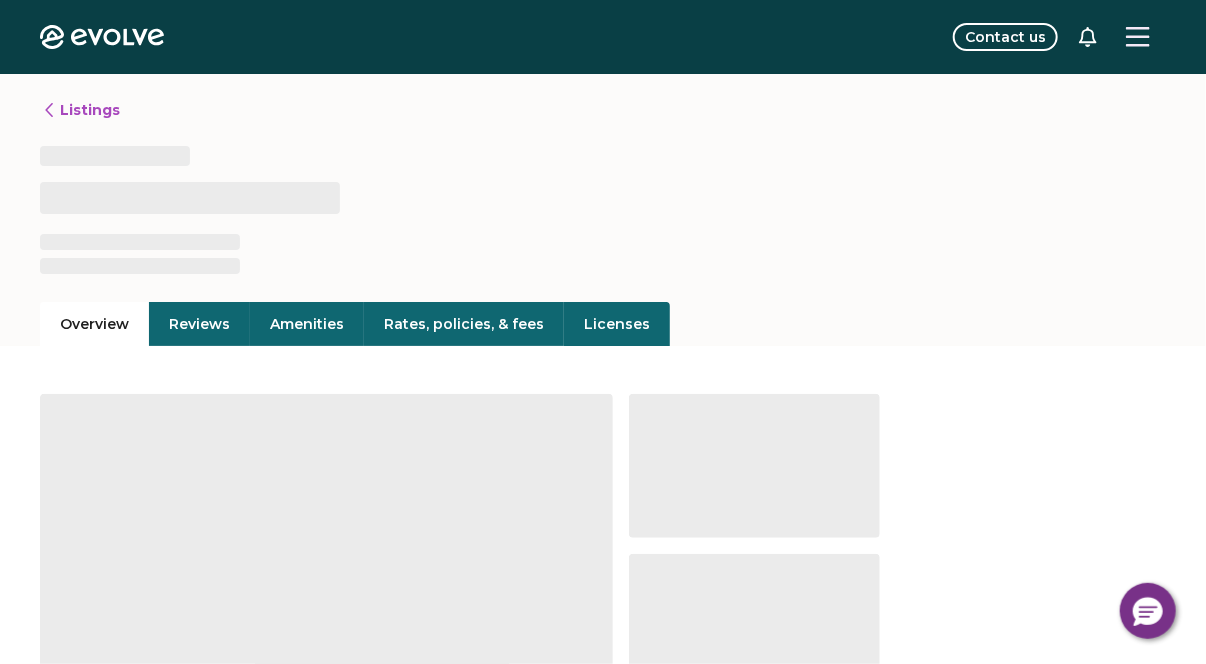 click on "Rates, policies, & fees" at bounding box center (464, 324) 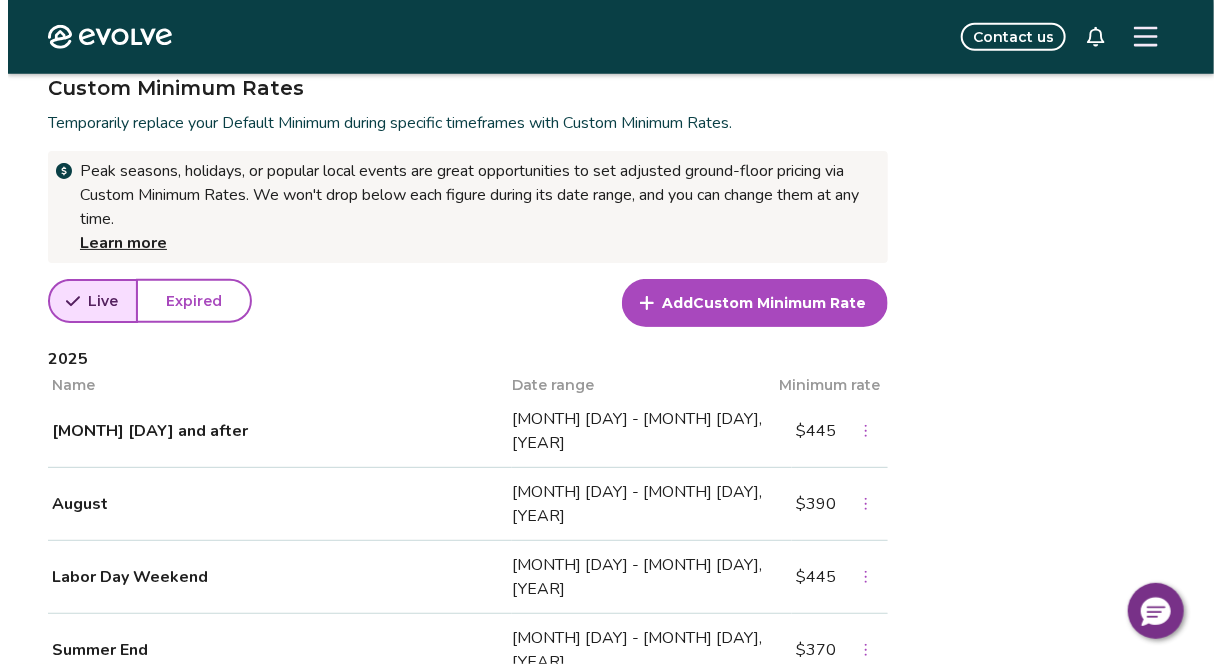 scroll, scrollTop: 700, scrollLeft: 0, axis: vertical 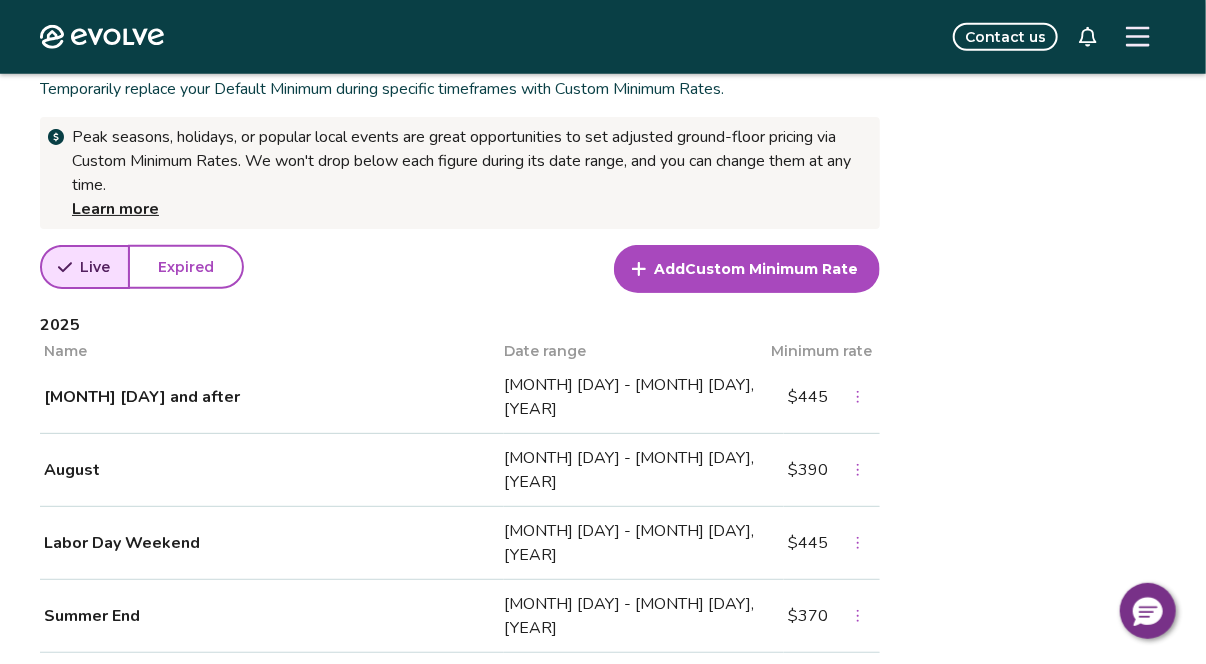 click 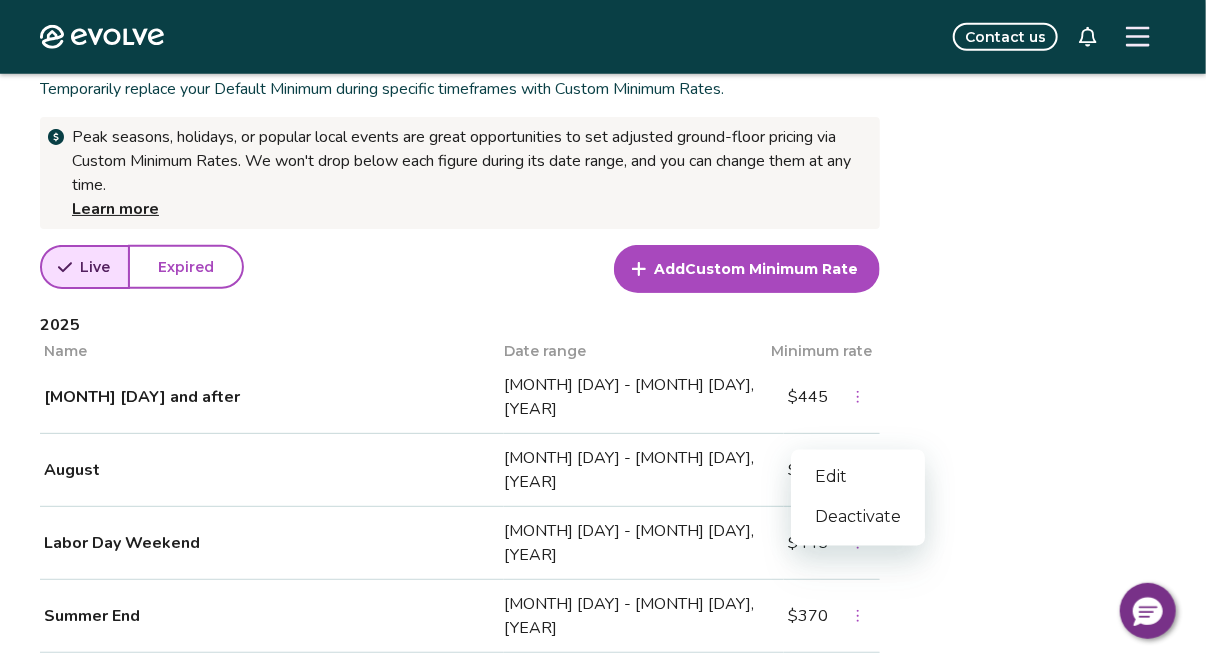 click on "Edit" at bounding box center (858, 478) 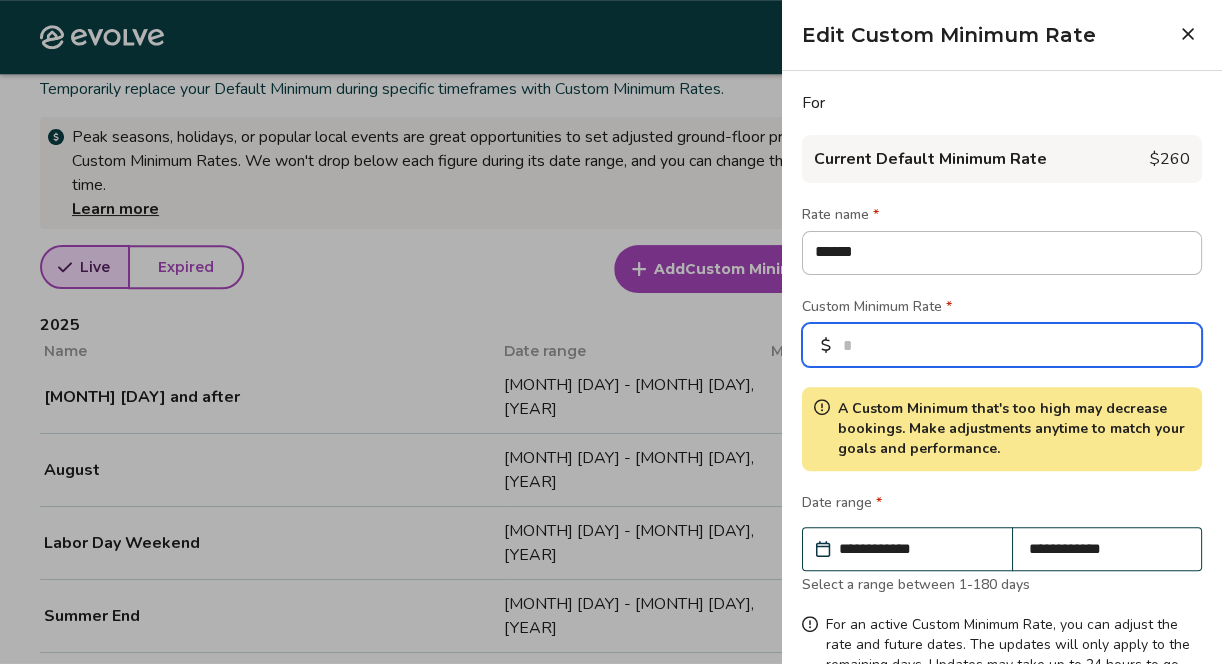drag, startPoint x: 886, startPoint y: 345, endPoint x: 830, endPoint y: 348, distance: 56.0803 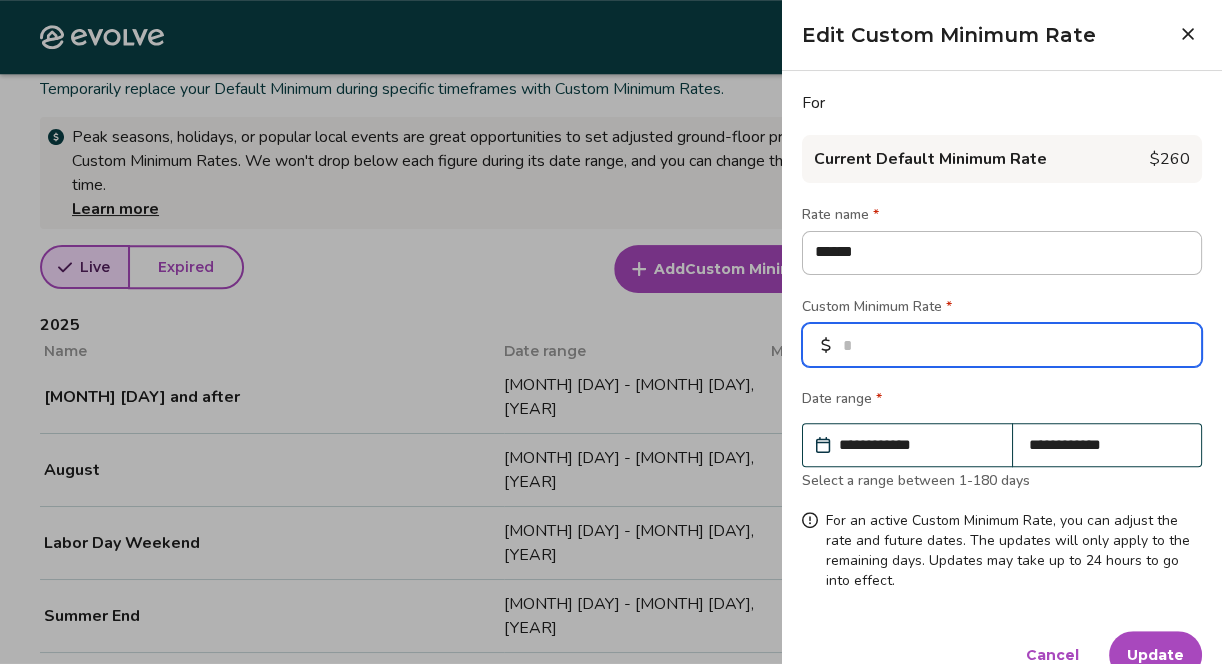 type on "**" 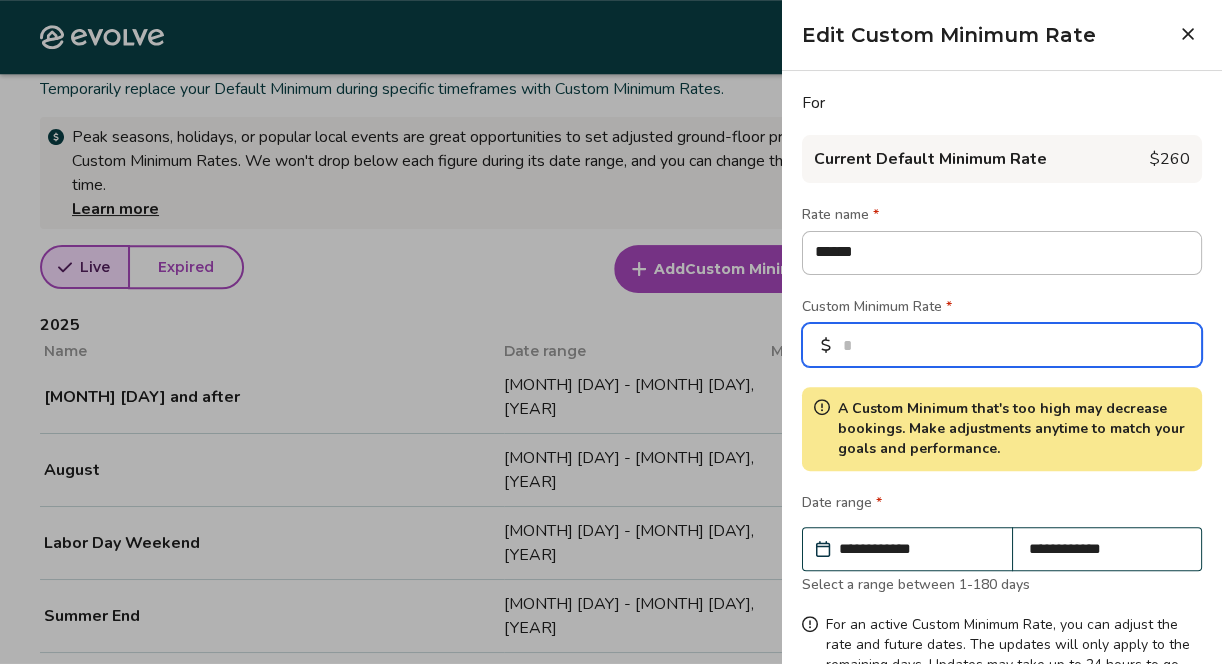 type on "***" 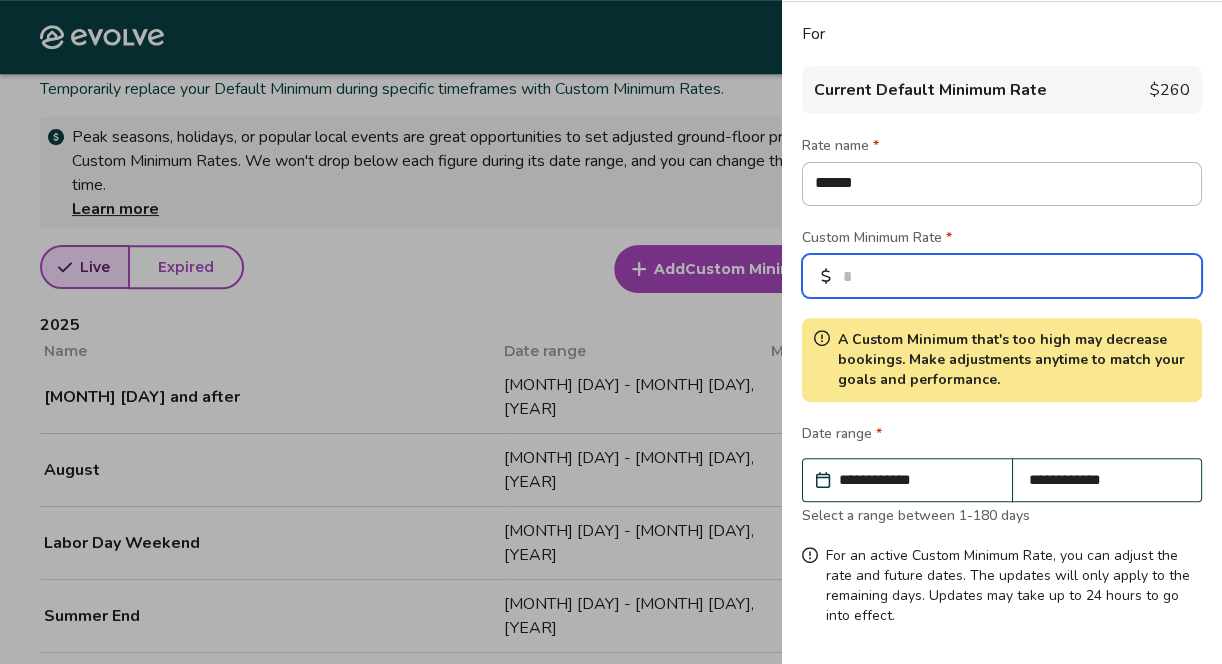 scroll, scrollTop: 137, scrollLeft: 0, axis: vertical 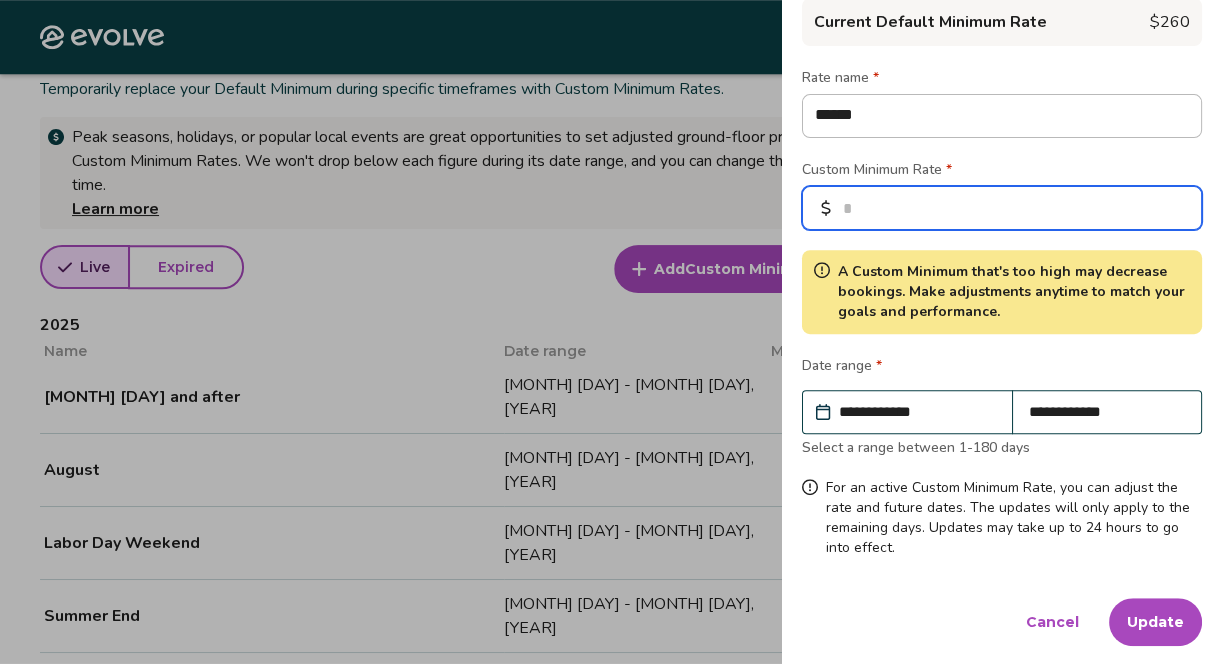 type on "***" 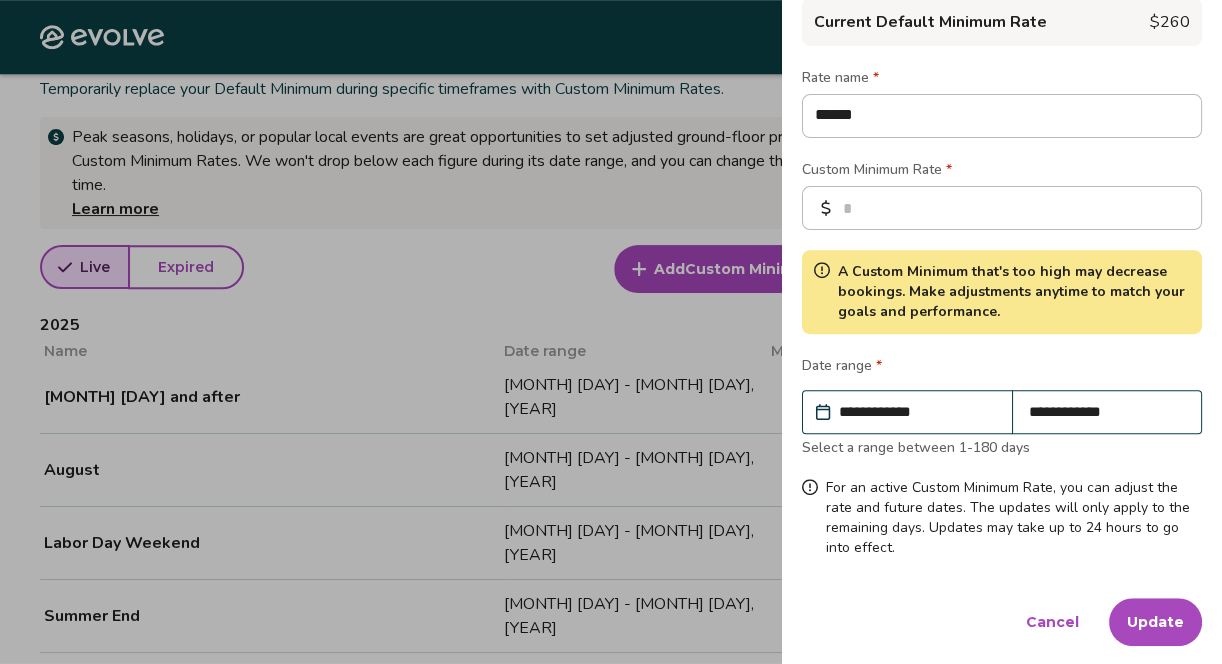click on "Update" at bounding box center [1155, 622] 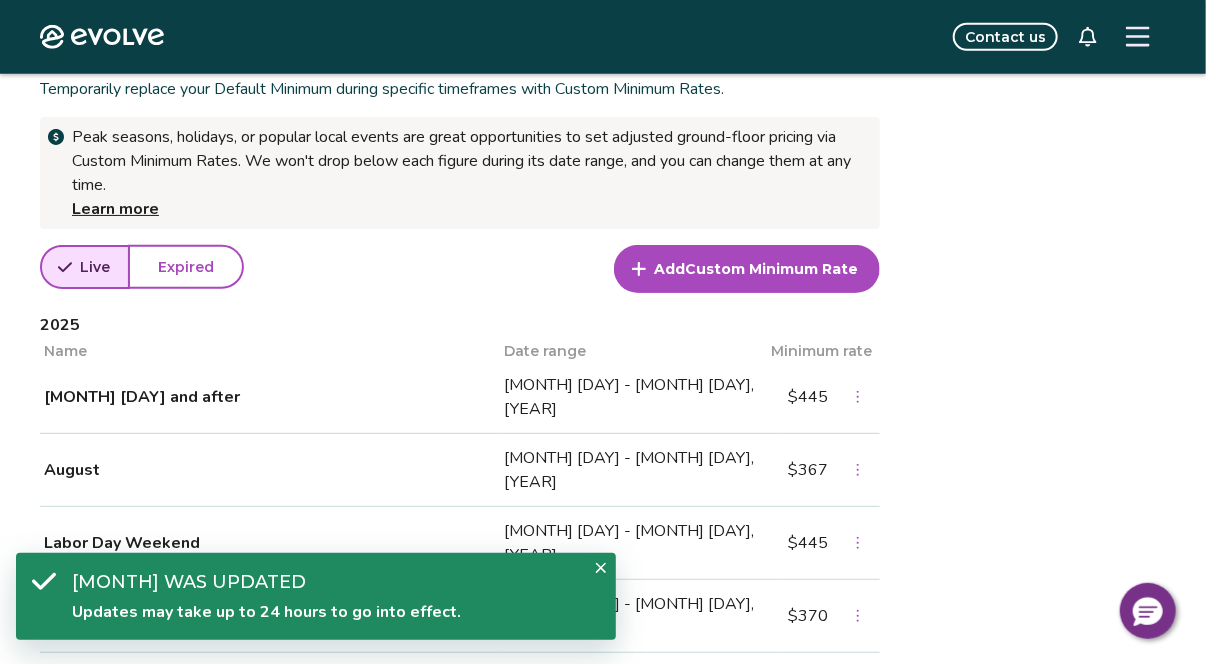 click 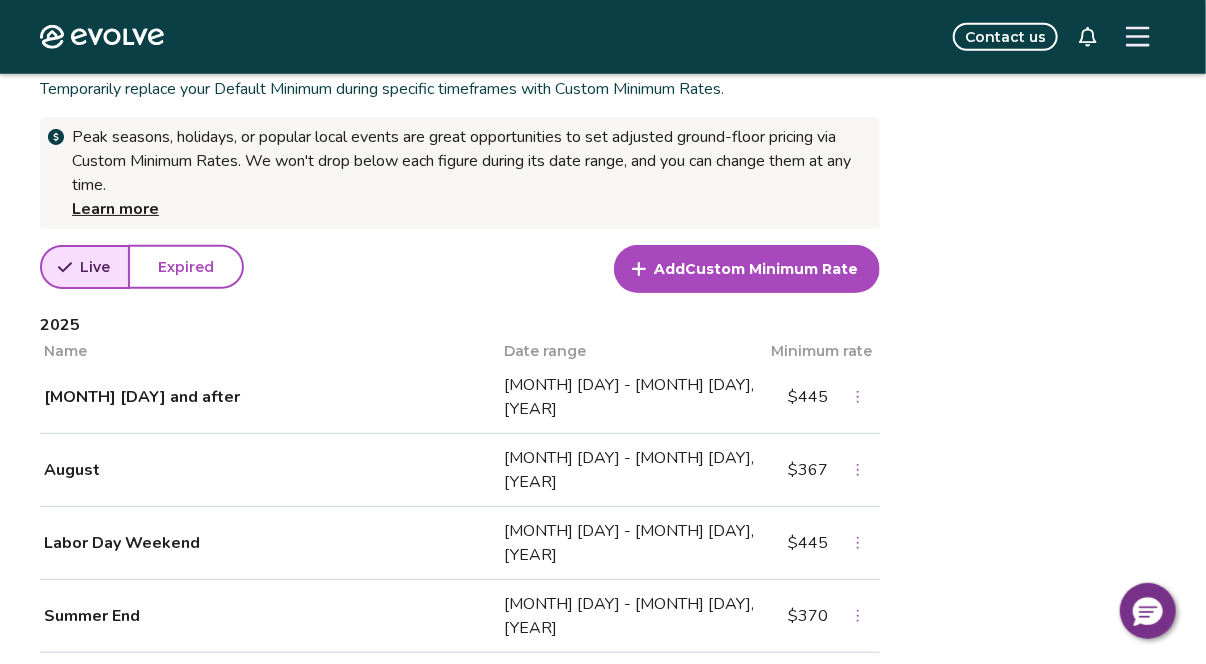 click 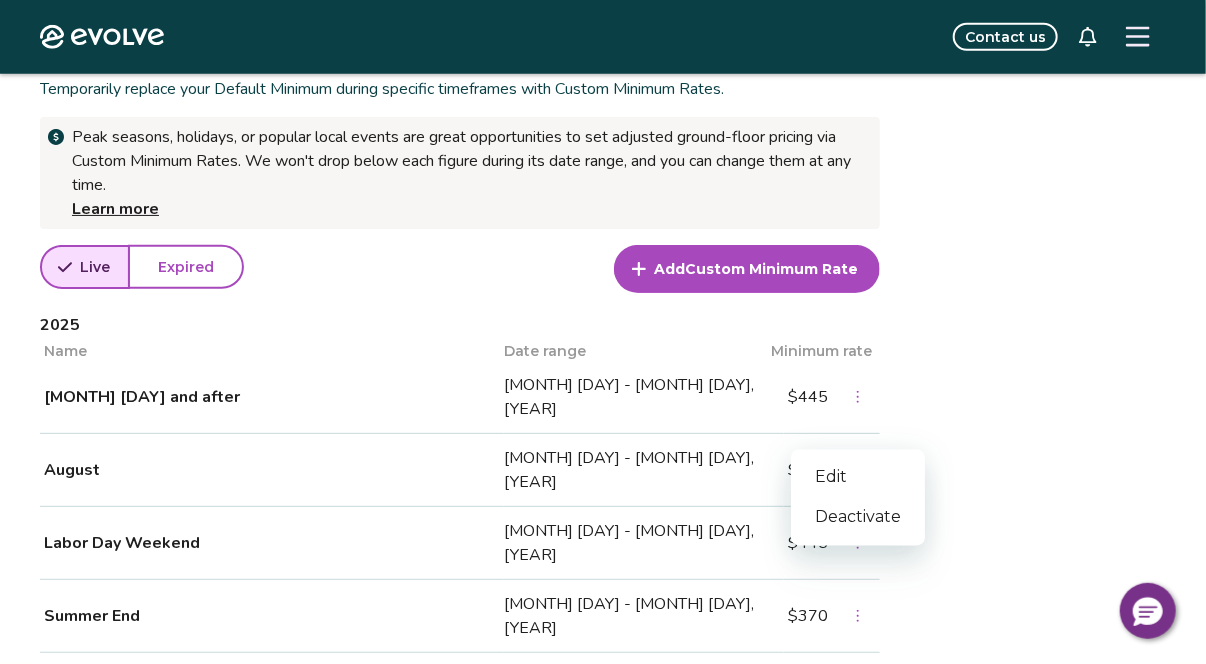 click on "Edit" at bounding box center (858, 478) 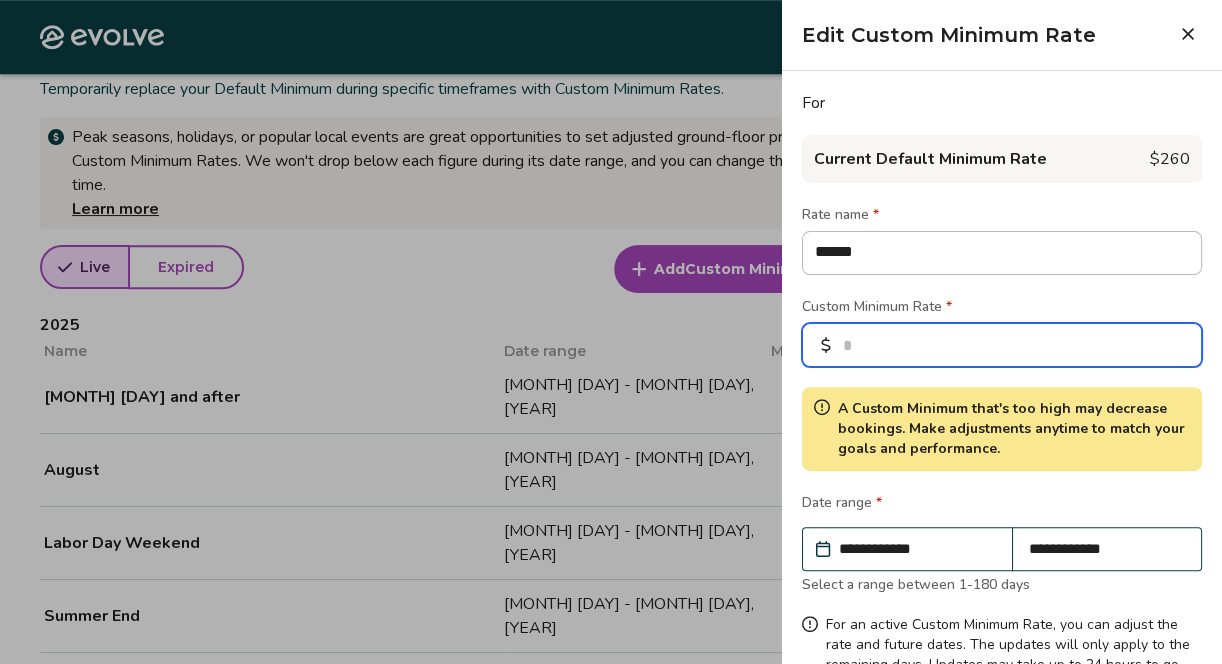 click on "***" at bounding box center (1002, 345) 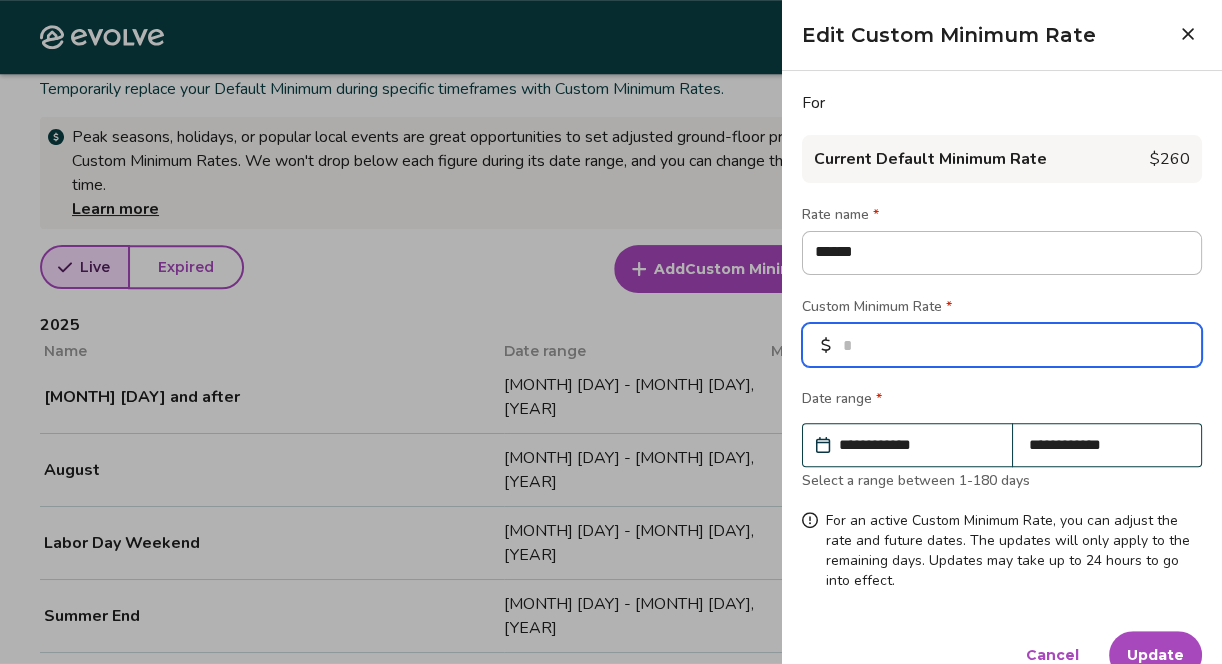 type on "*" 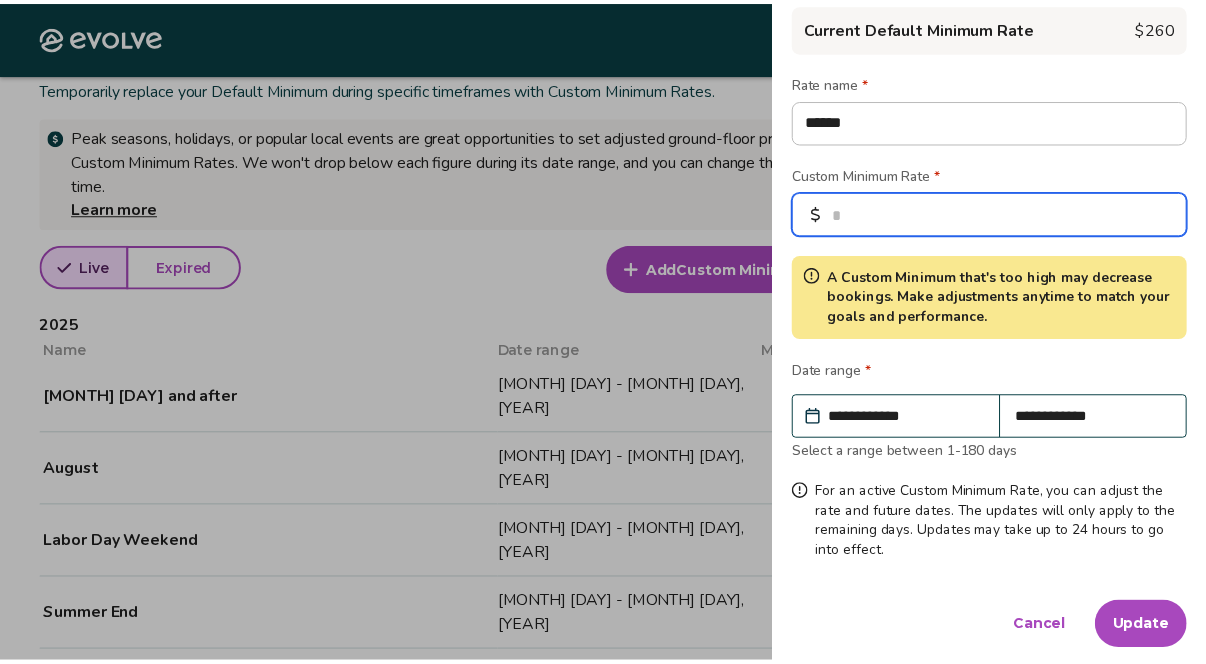 scroll, scrollTop: 137, scrollLeft: 0, axis: vertical 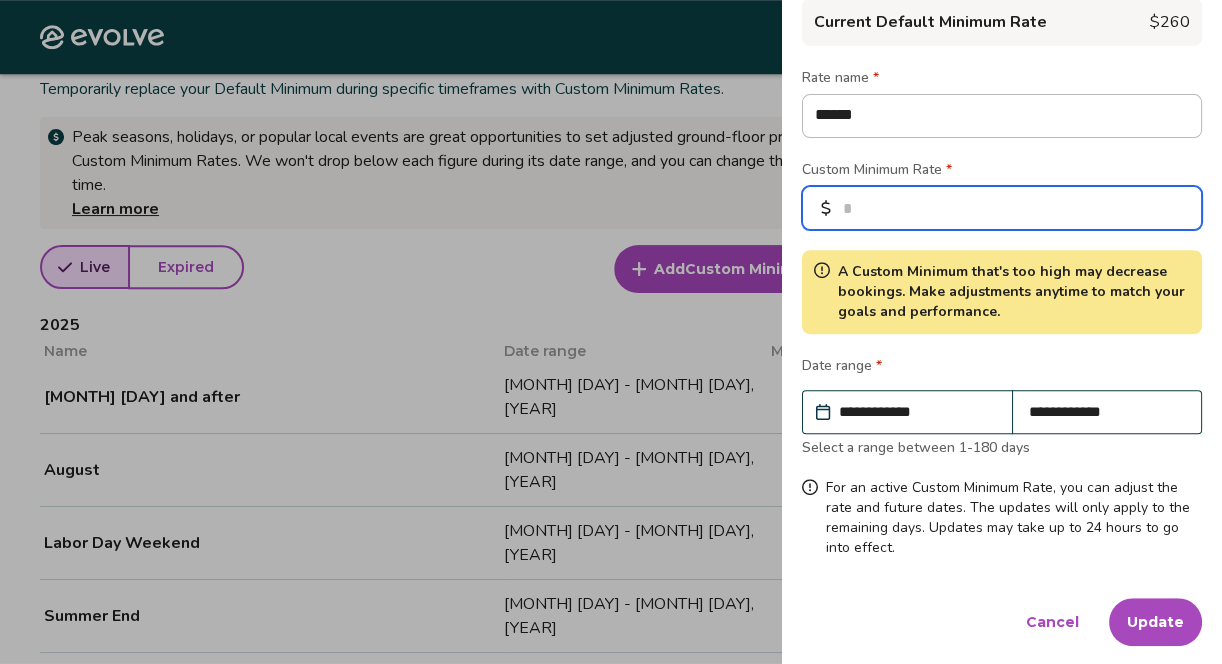 type on "***" 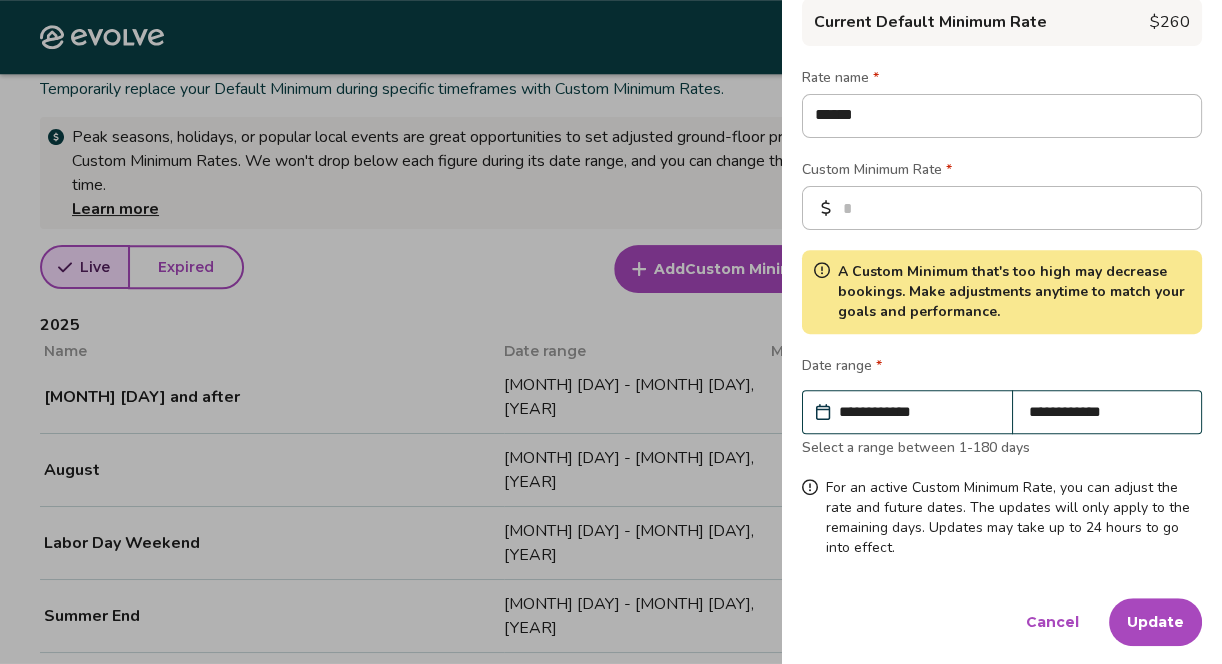 click on "Update" at bounding box center (1155, 622) 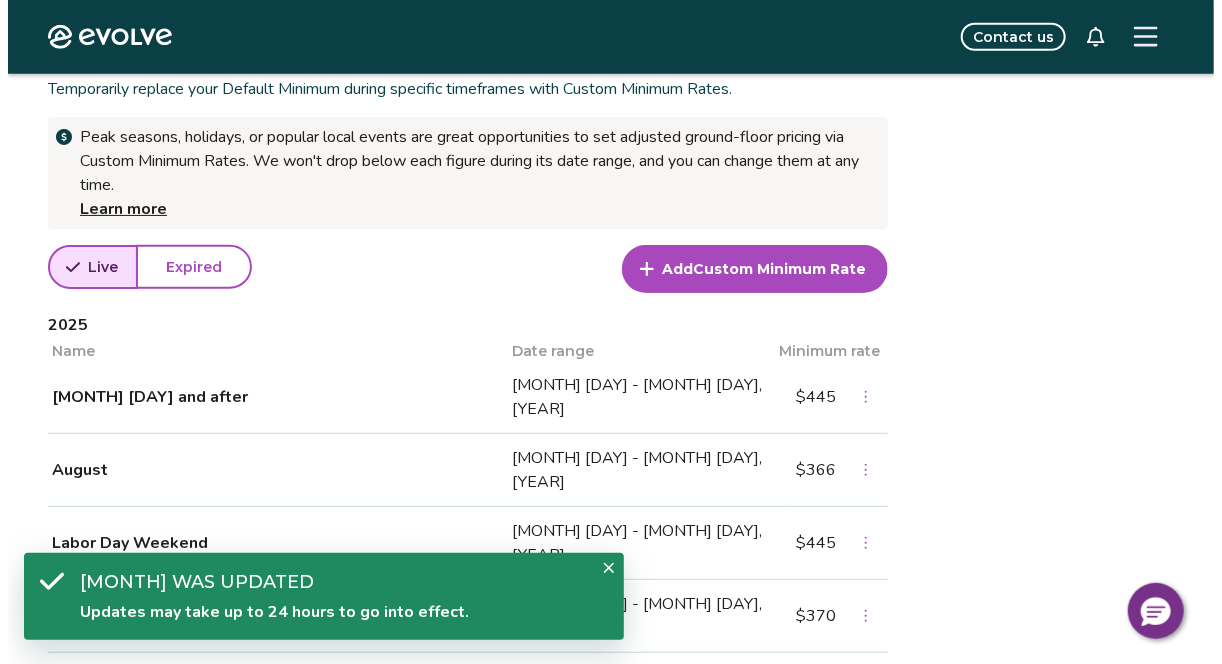 scroll, scrollTop: 800, scrollLeft: 0, axis: vertical 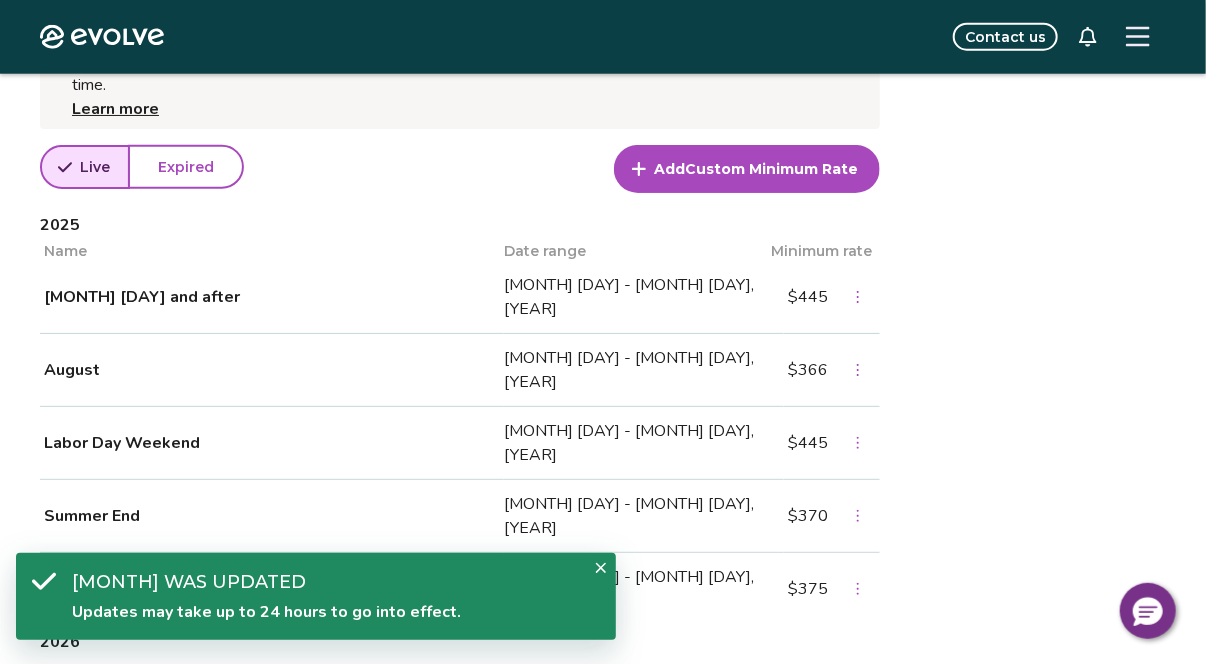 click 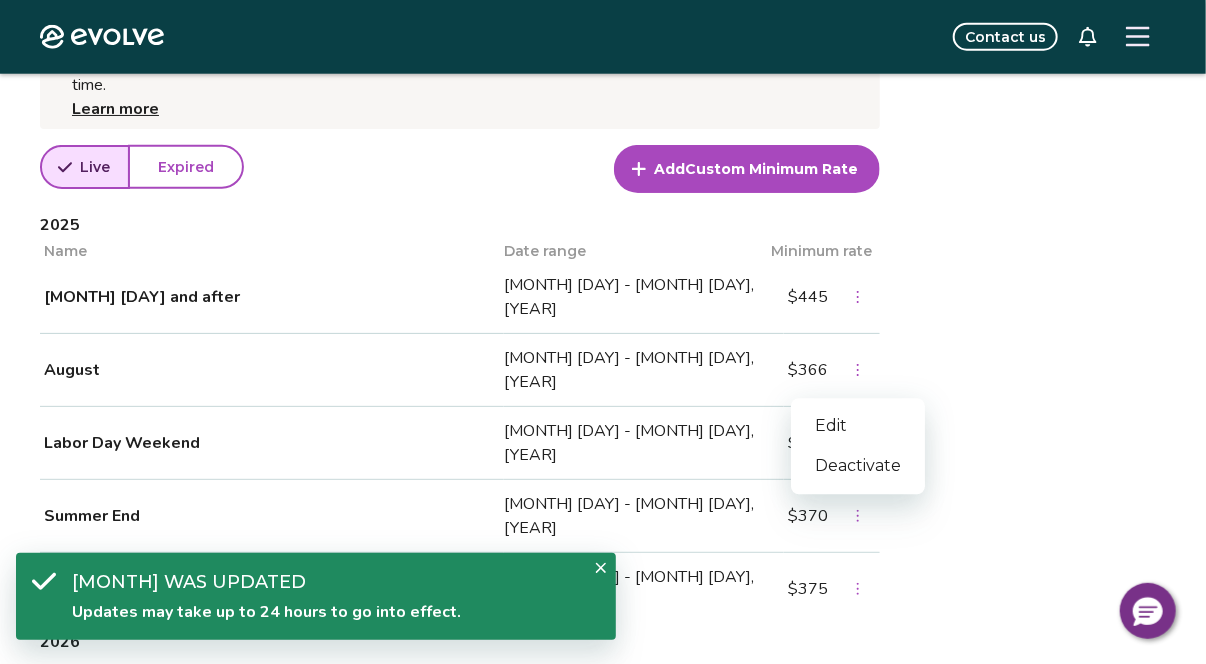 click on "Edit" at bounding box center [858, 426] 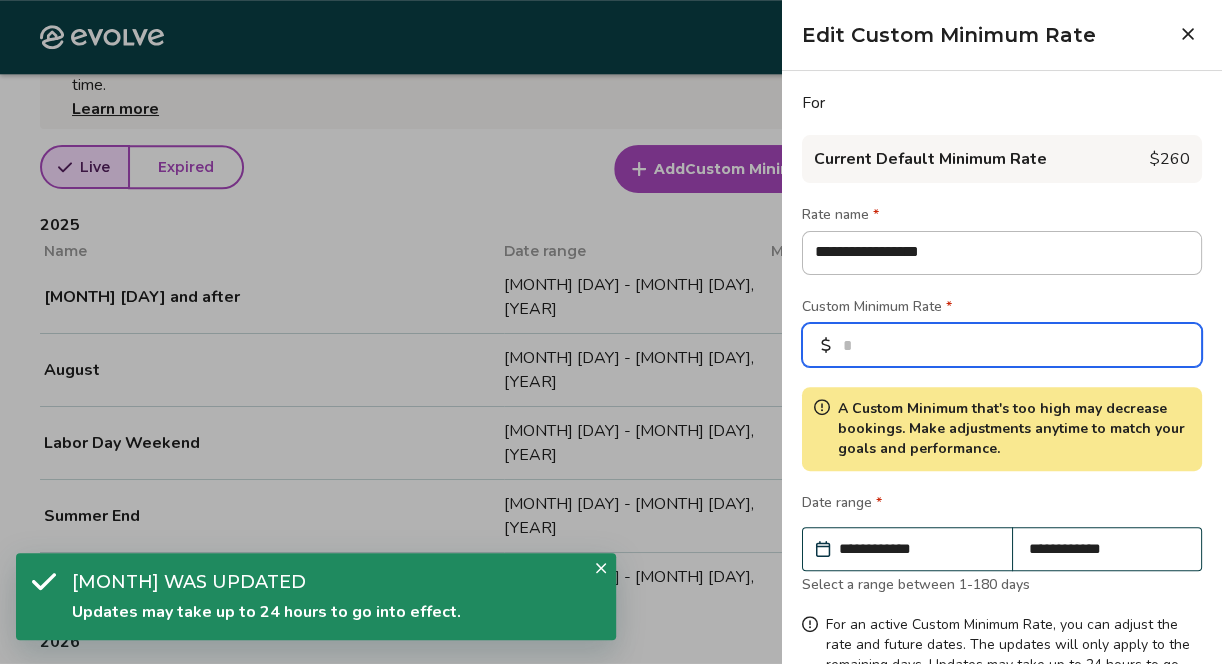 click on "***" at bounding box center [1002, 345] 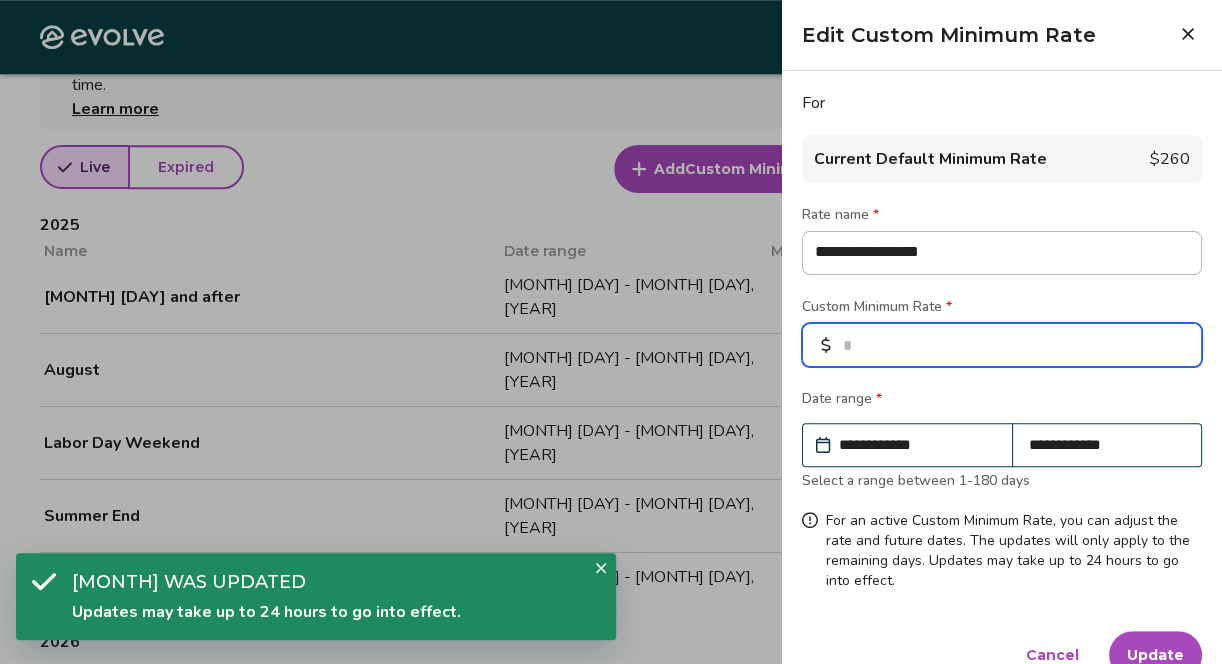type on "*" 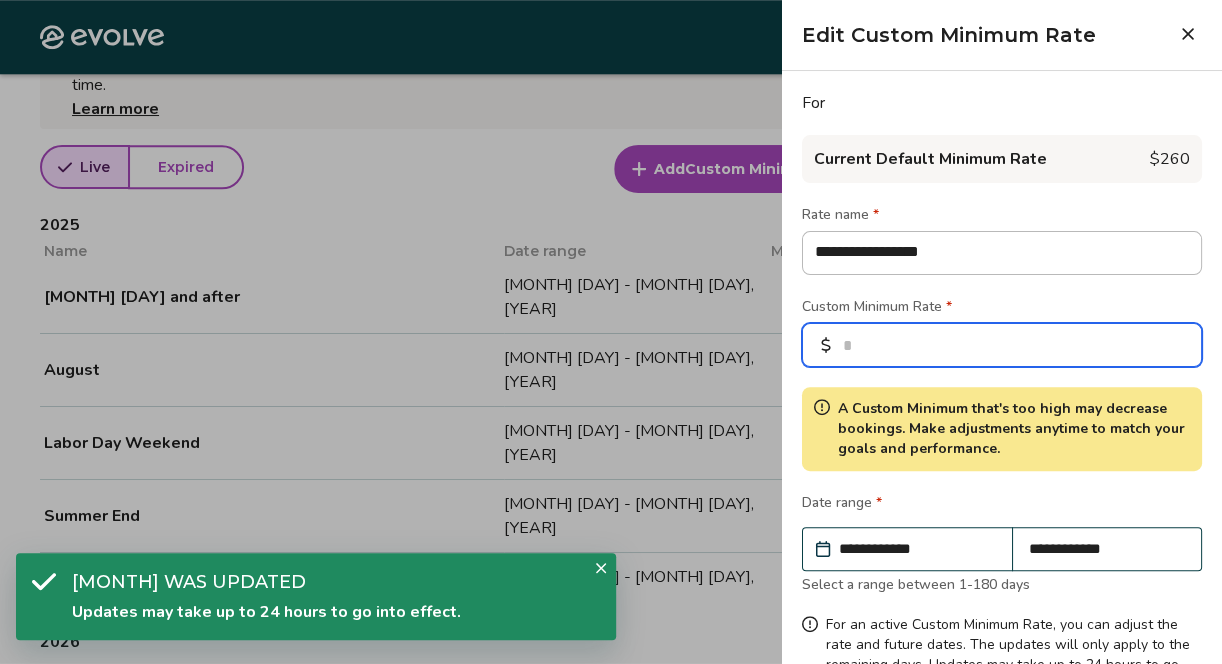 type on "*" 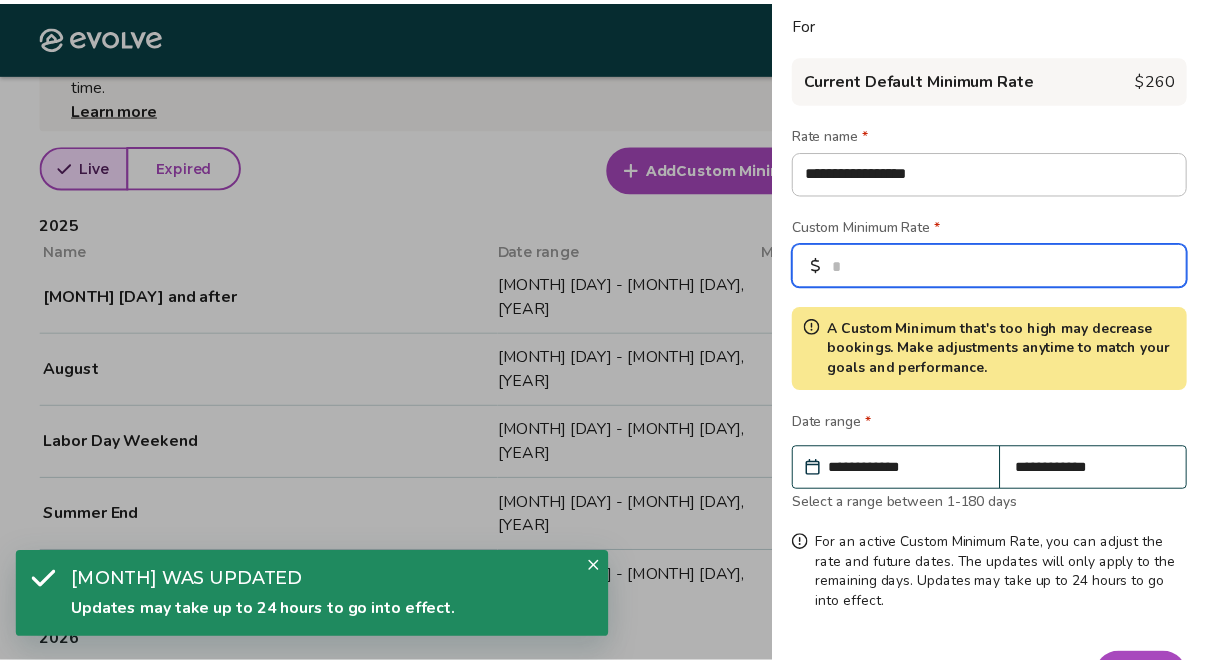 scroll, scrollTop: 137, scrollLeft: 0, axis: vertical 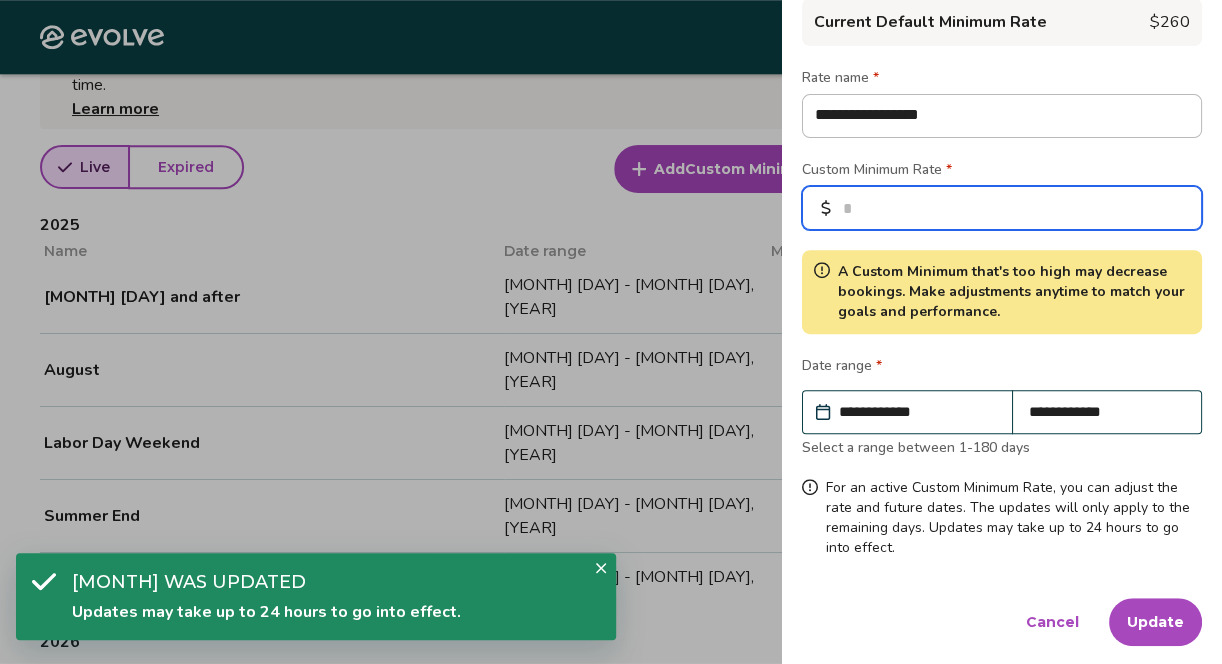 type on "***" 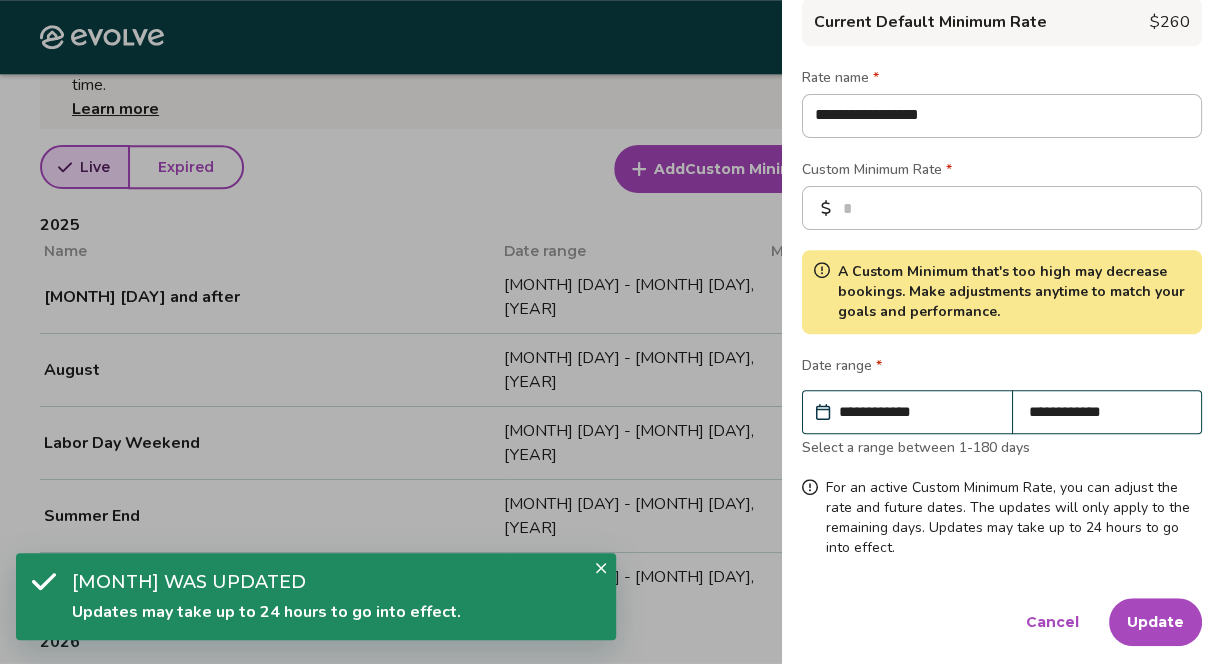 click on "Update" at bounding box center [1155, 622] 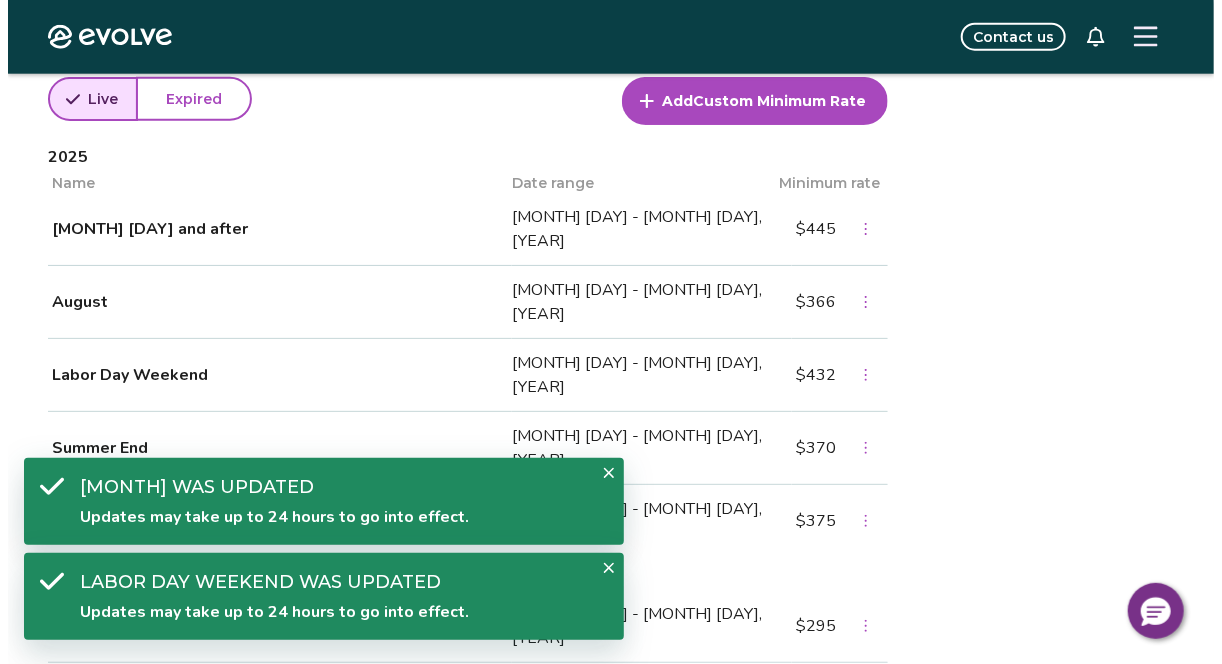 scroll, scrollTop: 900, scrollLeft: 0, axis: vertical 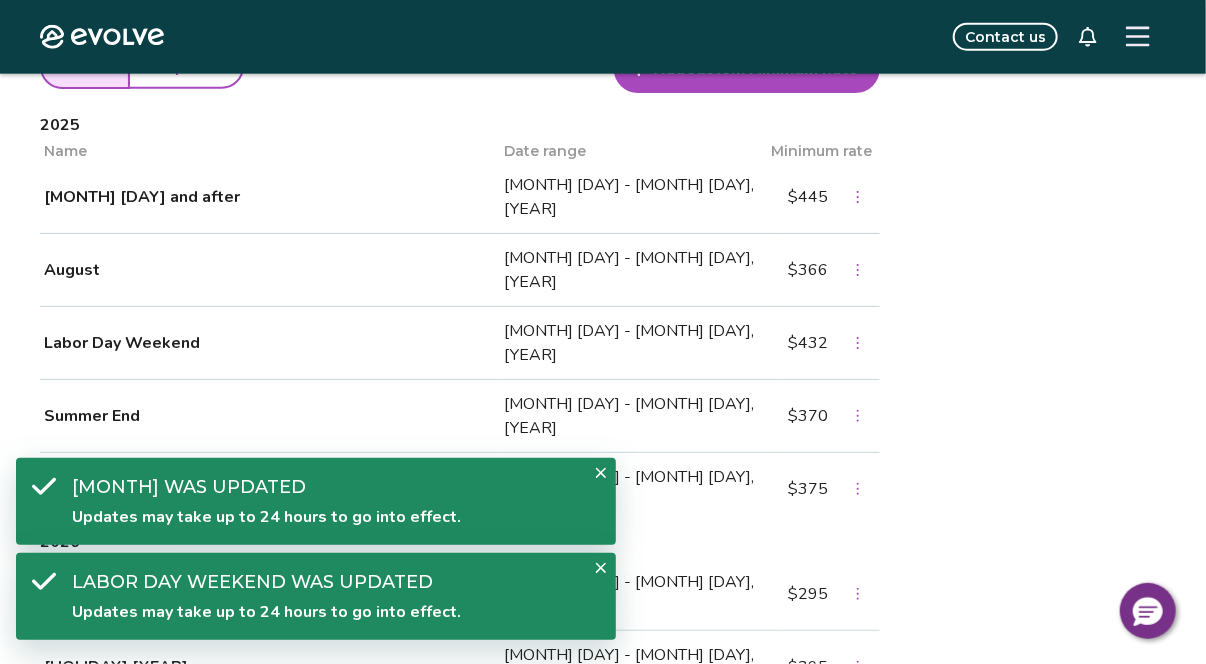 click 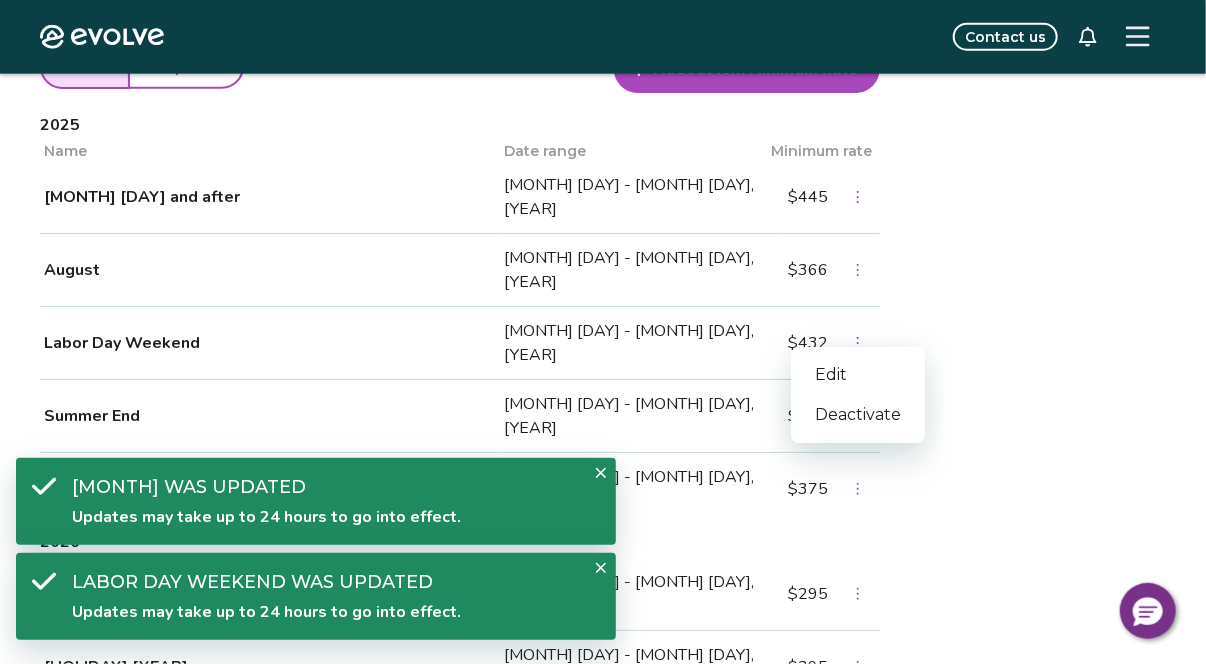 click on "Edit" at bounding box center [858, 375] 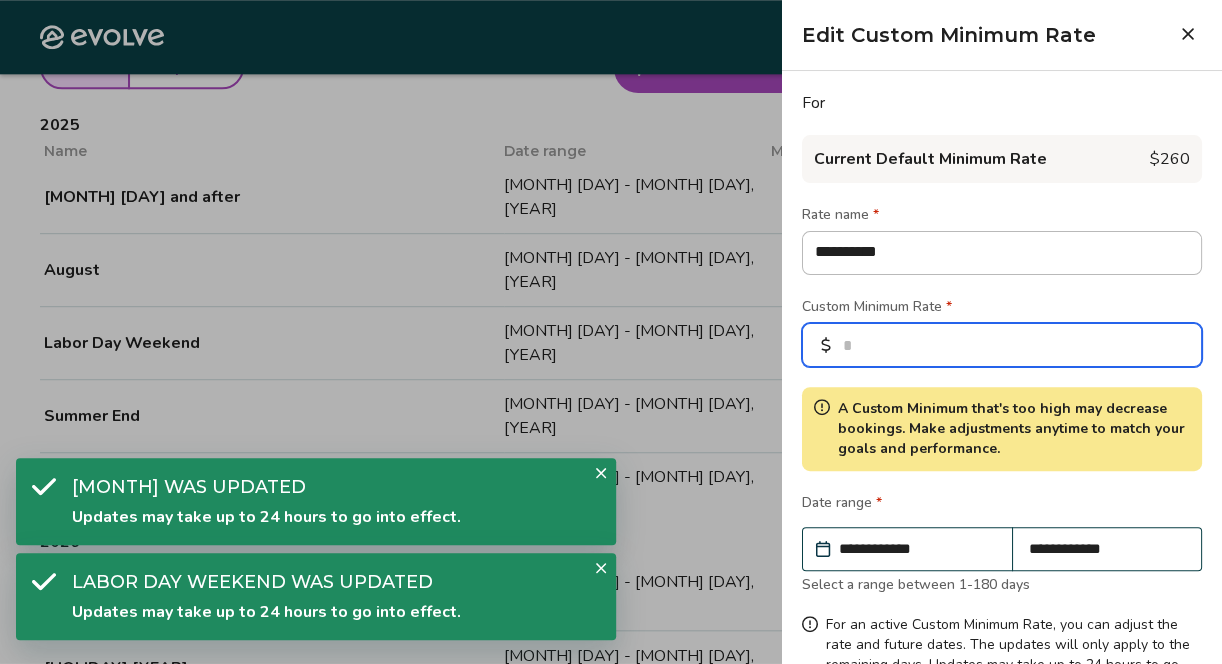 drag, startPoint x: 854, startPoint y: 344, endPoint x: 898, endPoint y: 343, distance: 44.011364 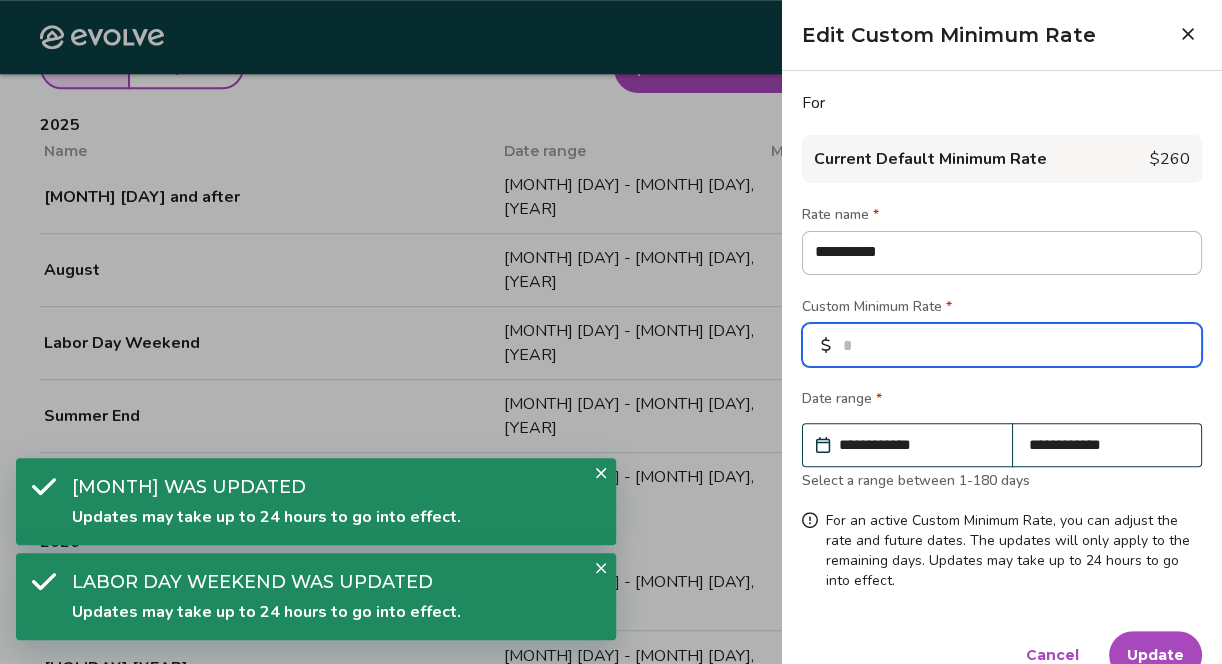 type on "*" 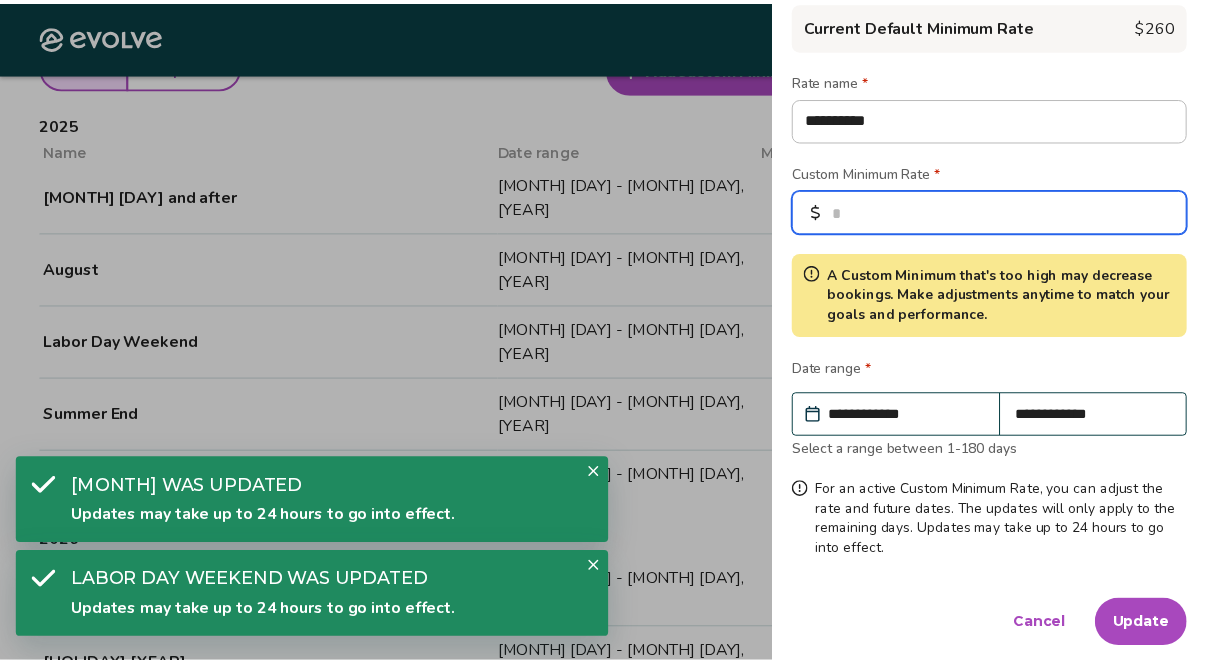 scroll, scrollTop: 137, scrollLeft: 0, axis: vertical 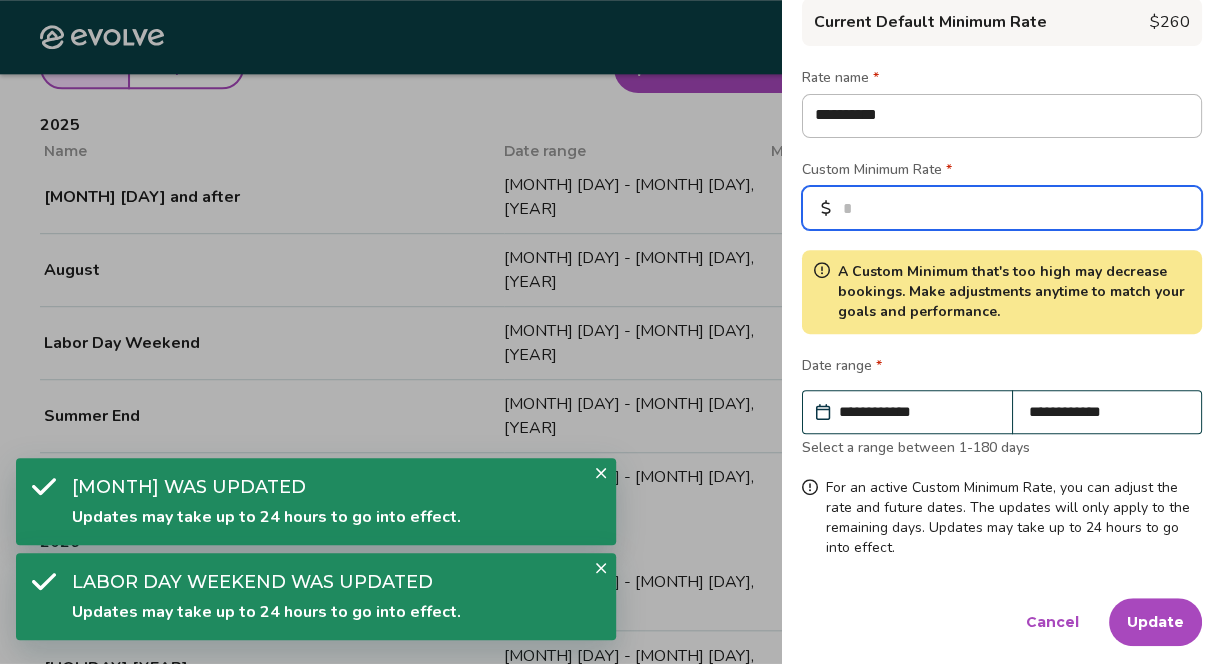 type on "***" 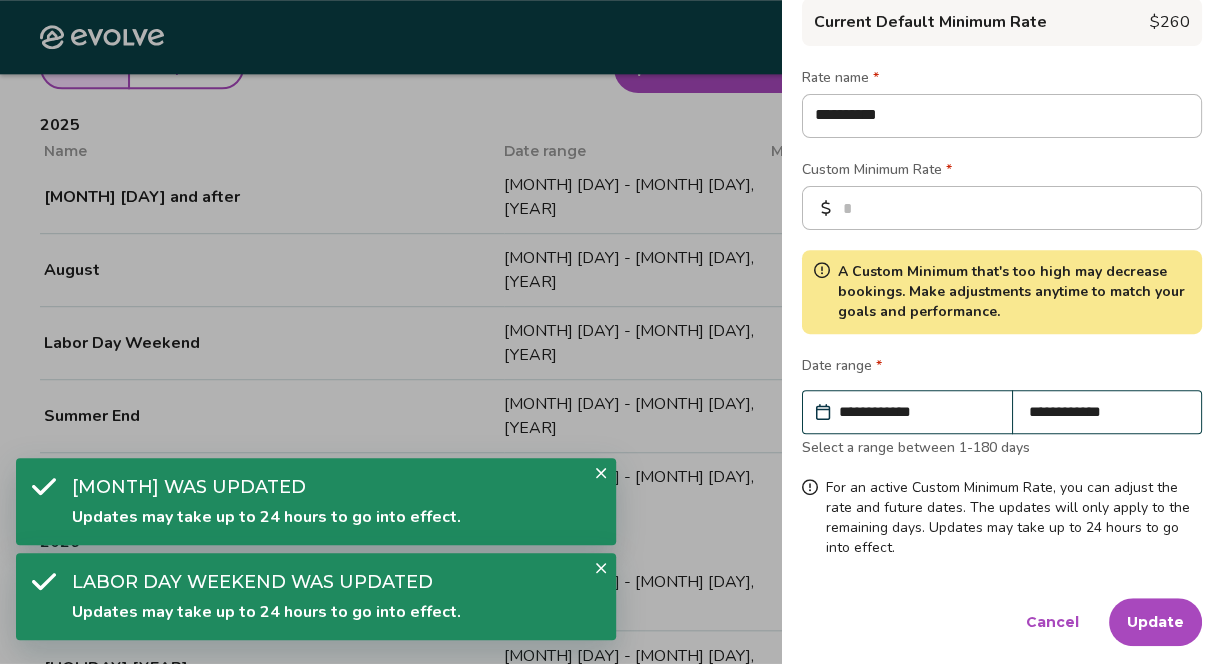 click on "Update" at bounding box center (1155, 622) 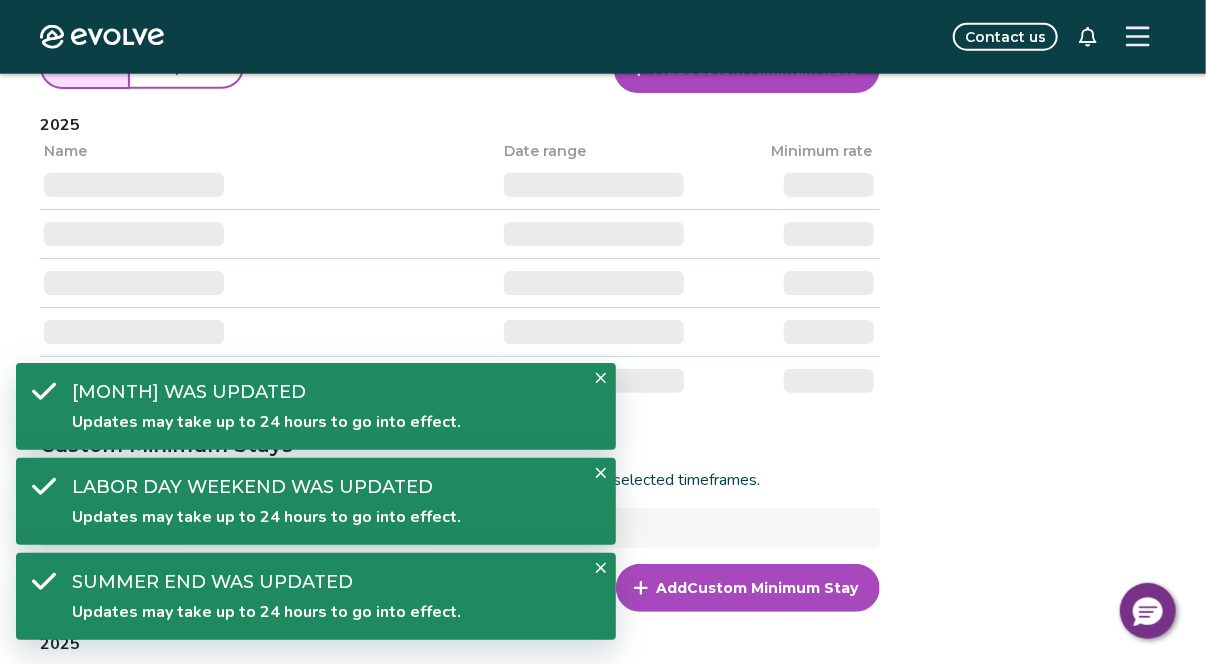 click 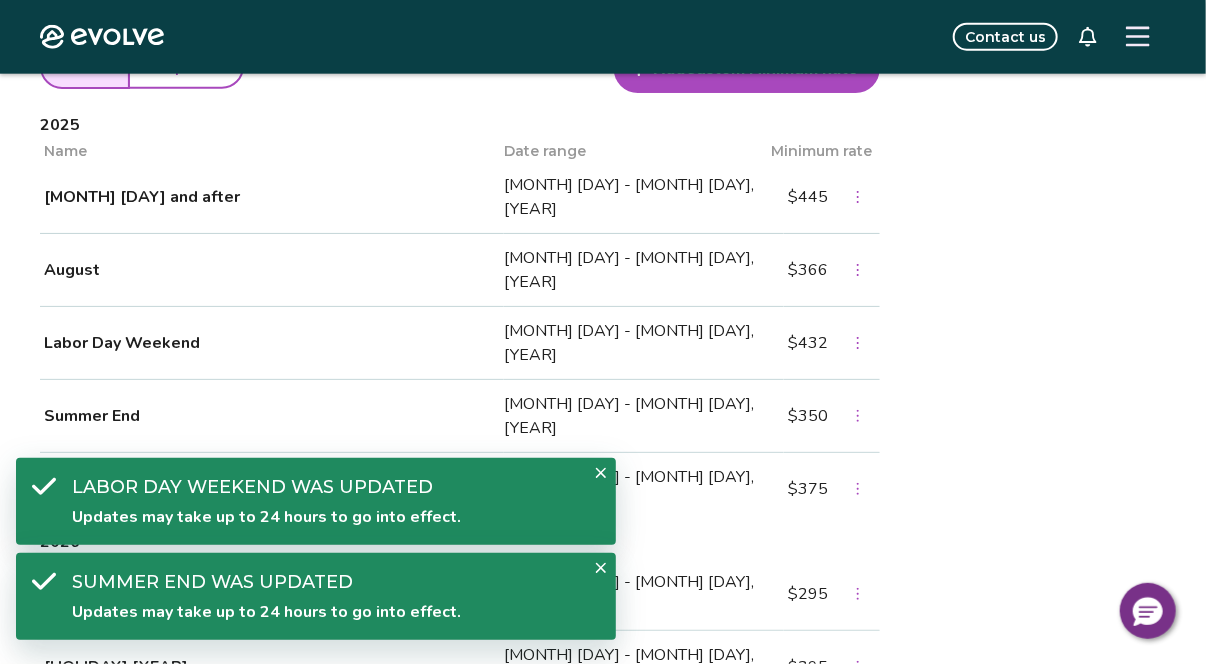 click 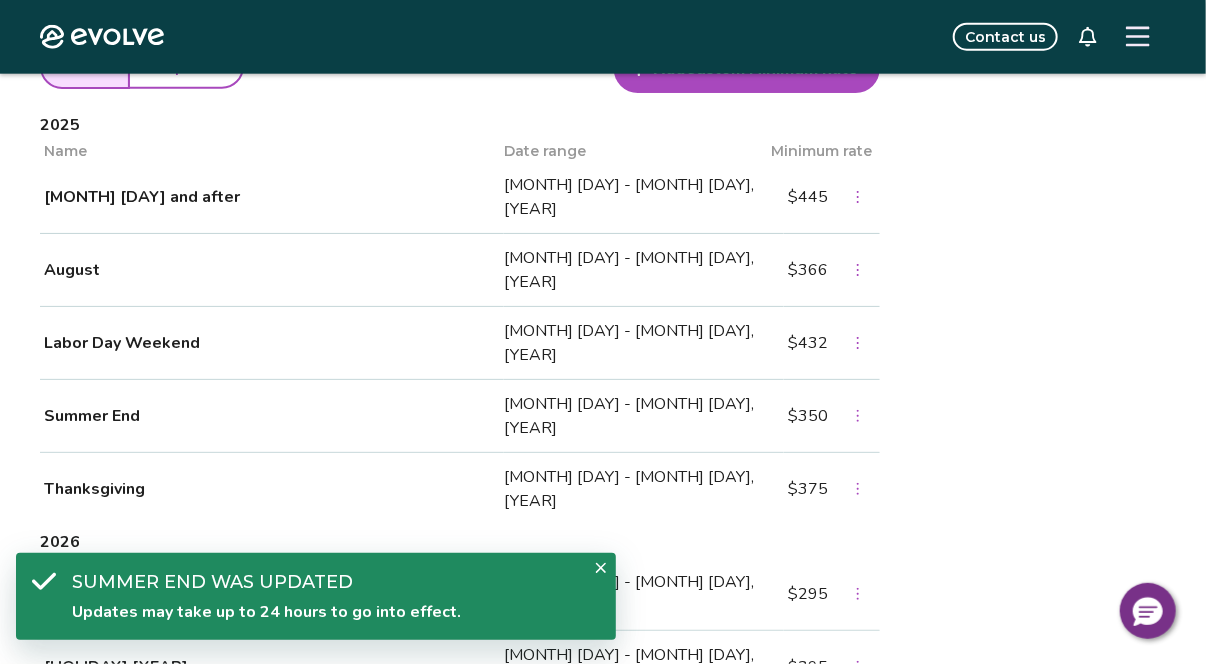 click 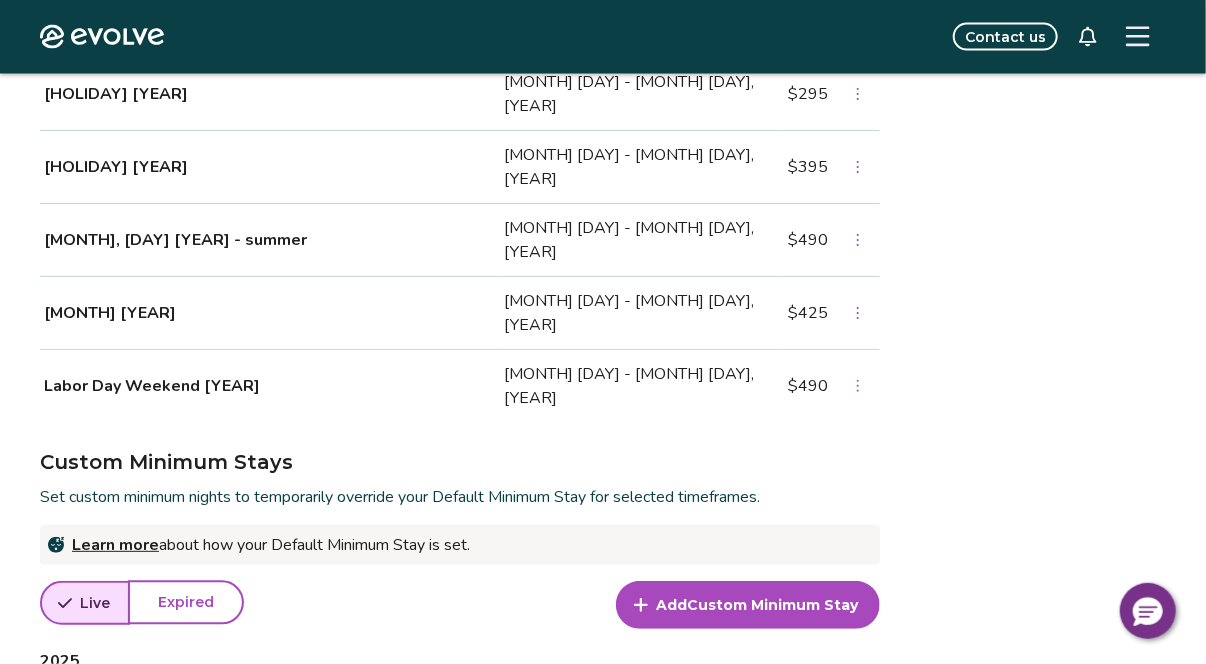 scroll, scrollTop: 1500, scrollLeft: 0, axis: vertical 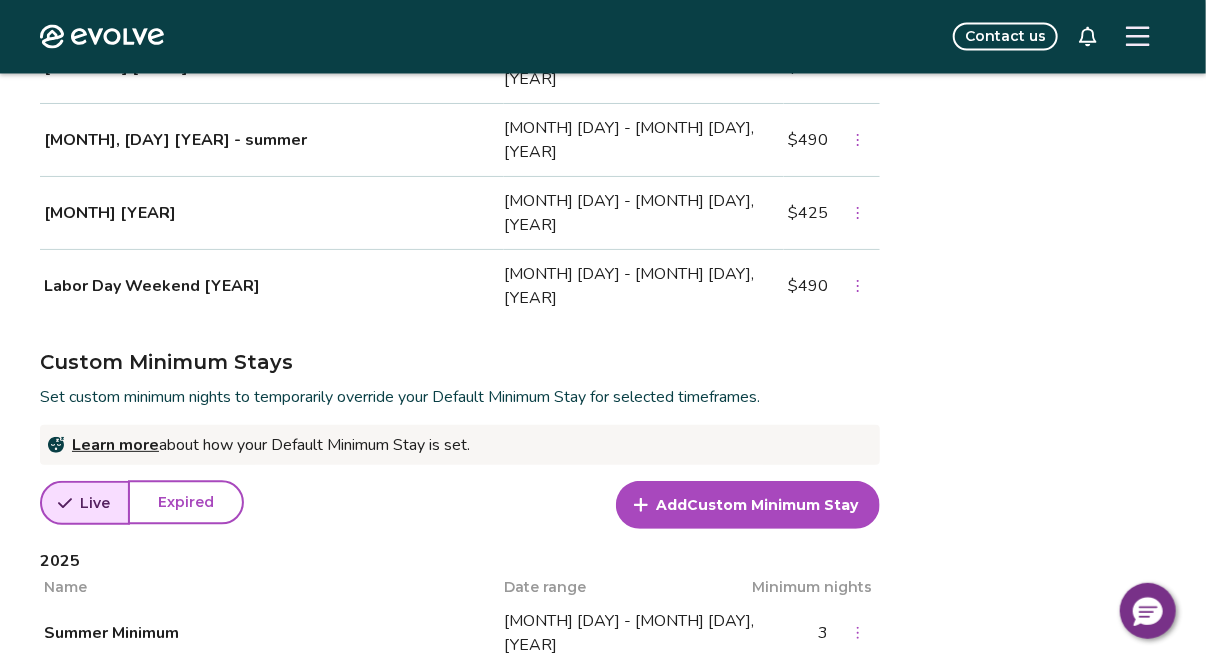 click 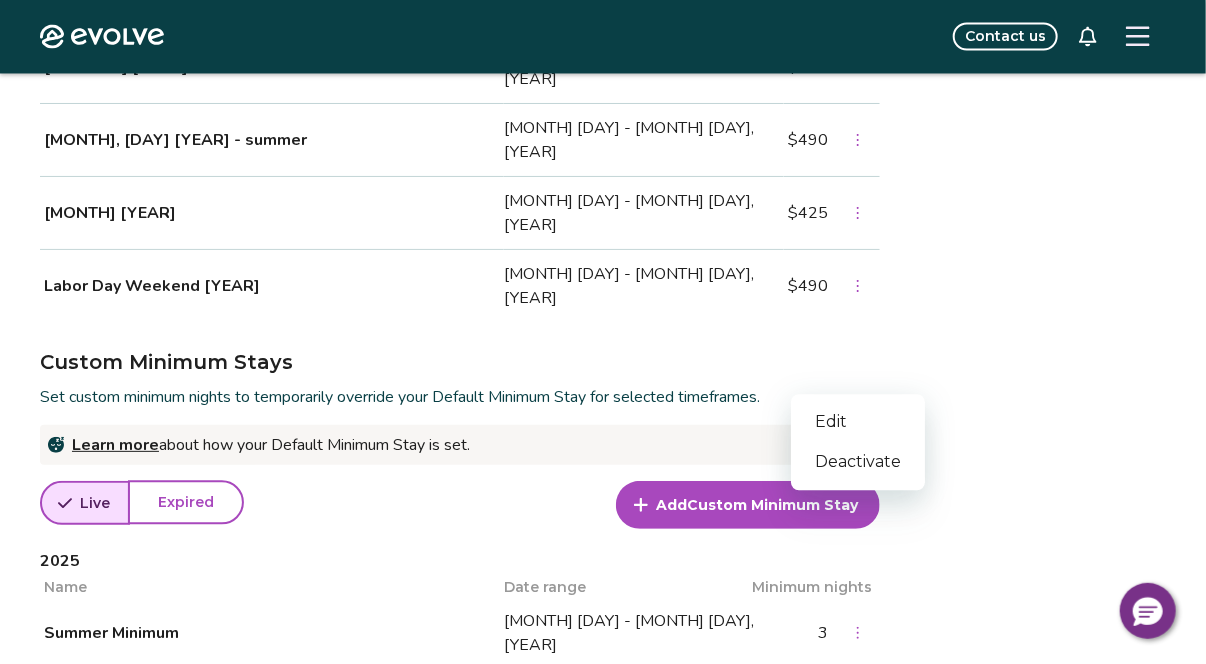 click on "Edit" at bounding box center (858, 422) 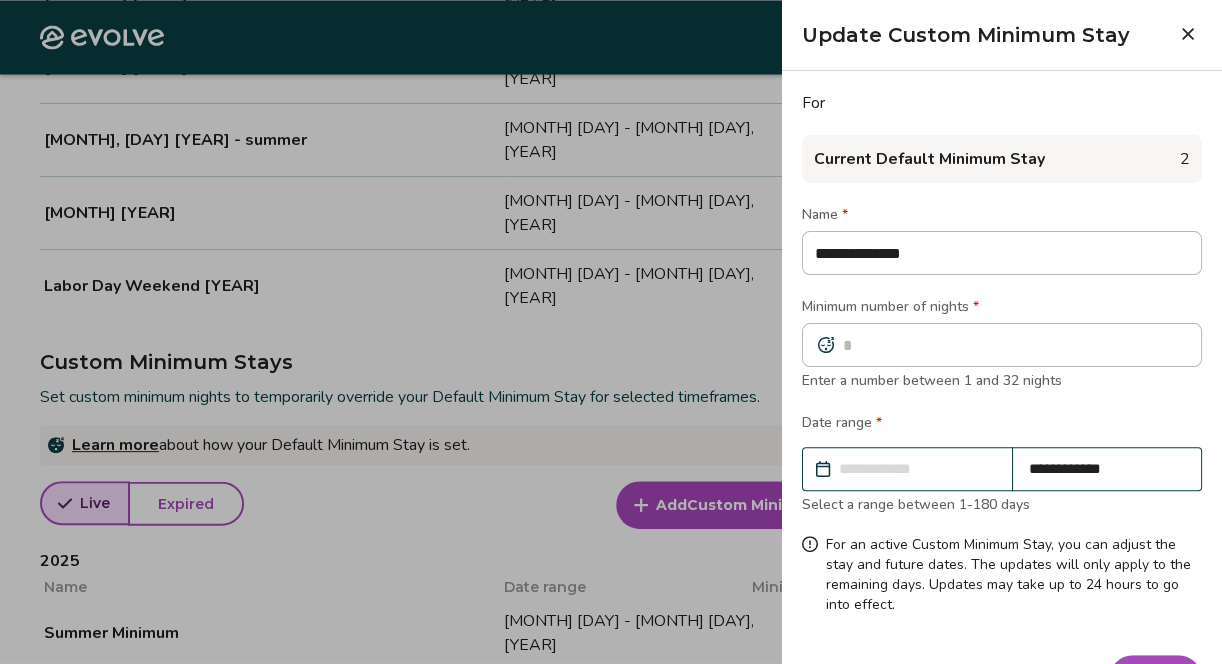 click at bounding box center [611, 332] 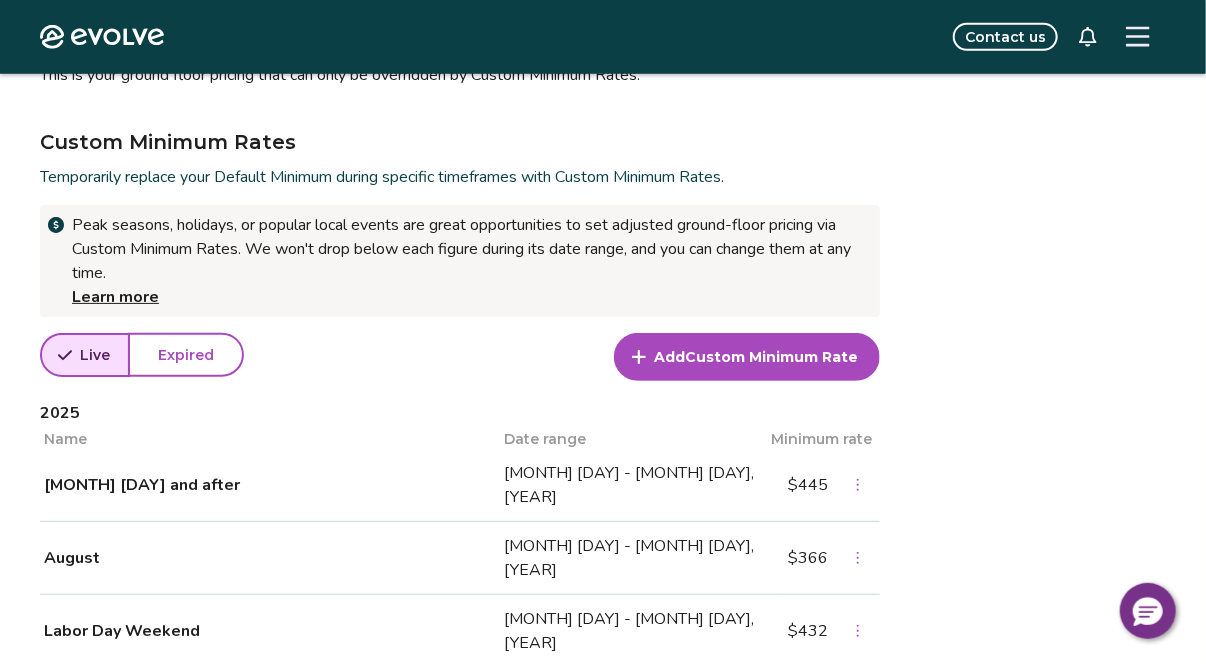 scroll, scrollTop: 600, scrollLeft: 0, axis: vertical 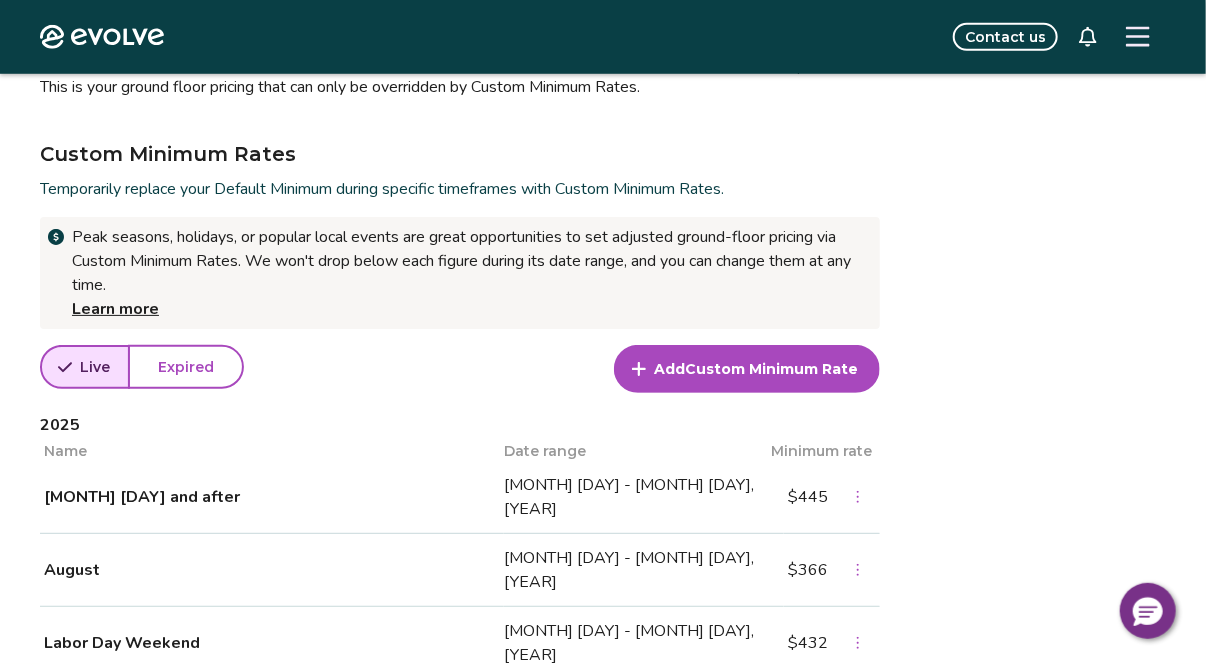 click 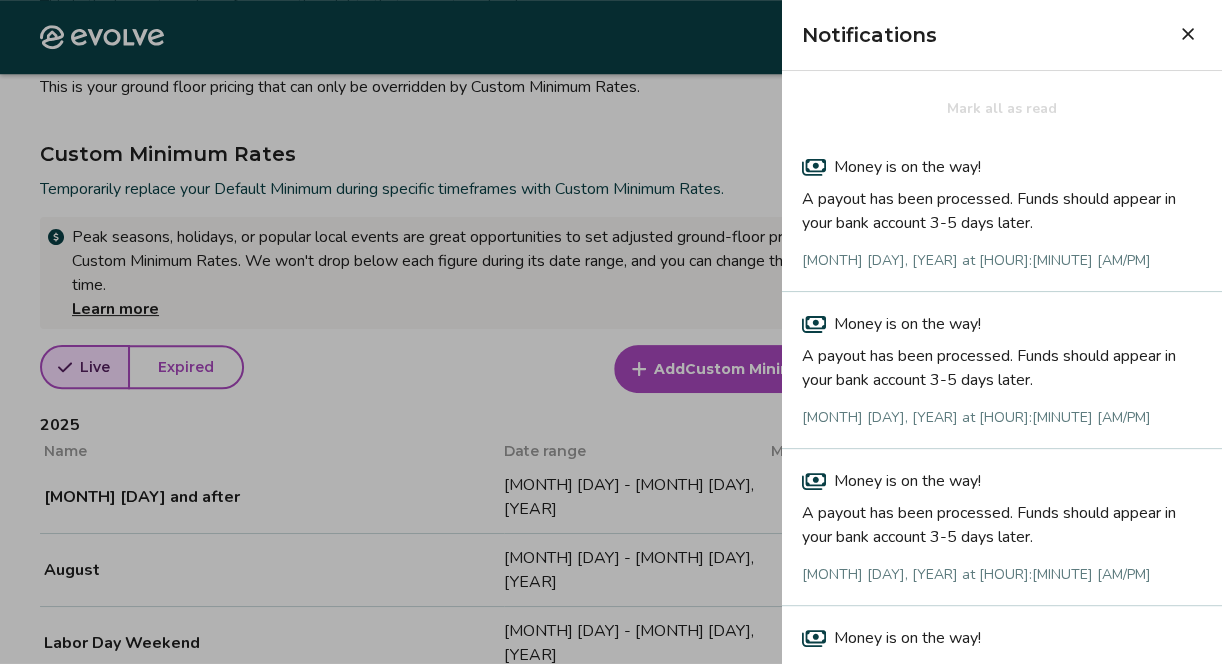 click at bounding box center [611, 332] 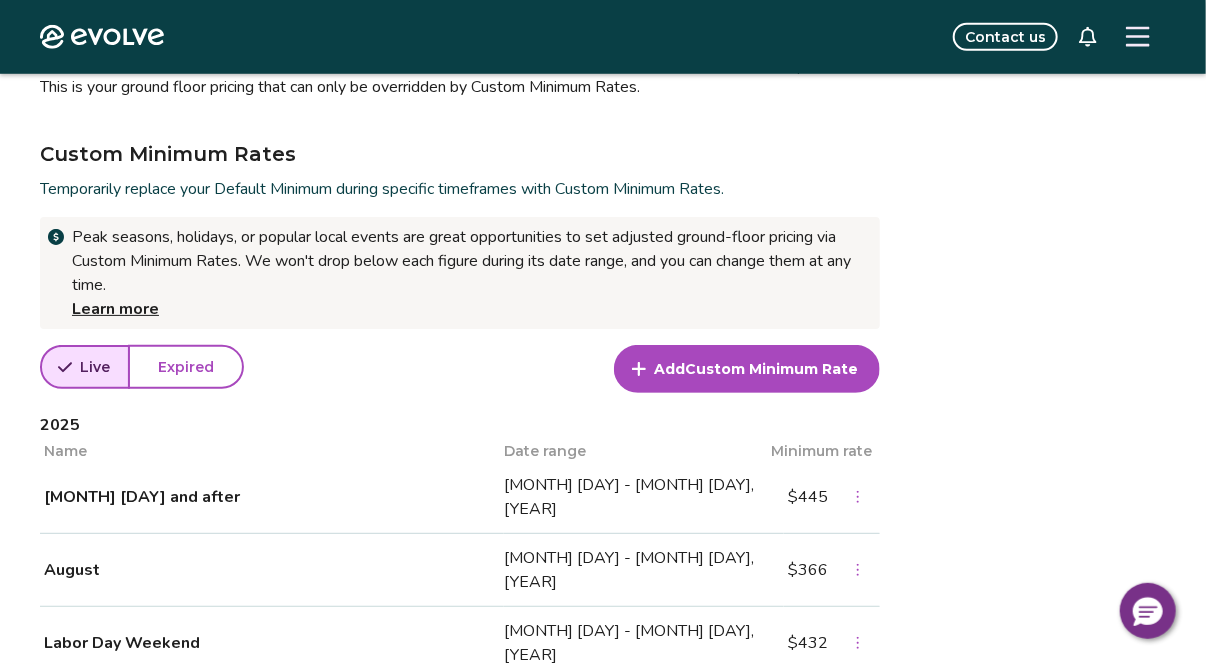 click 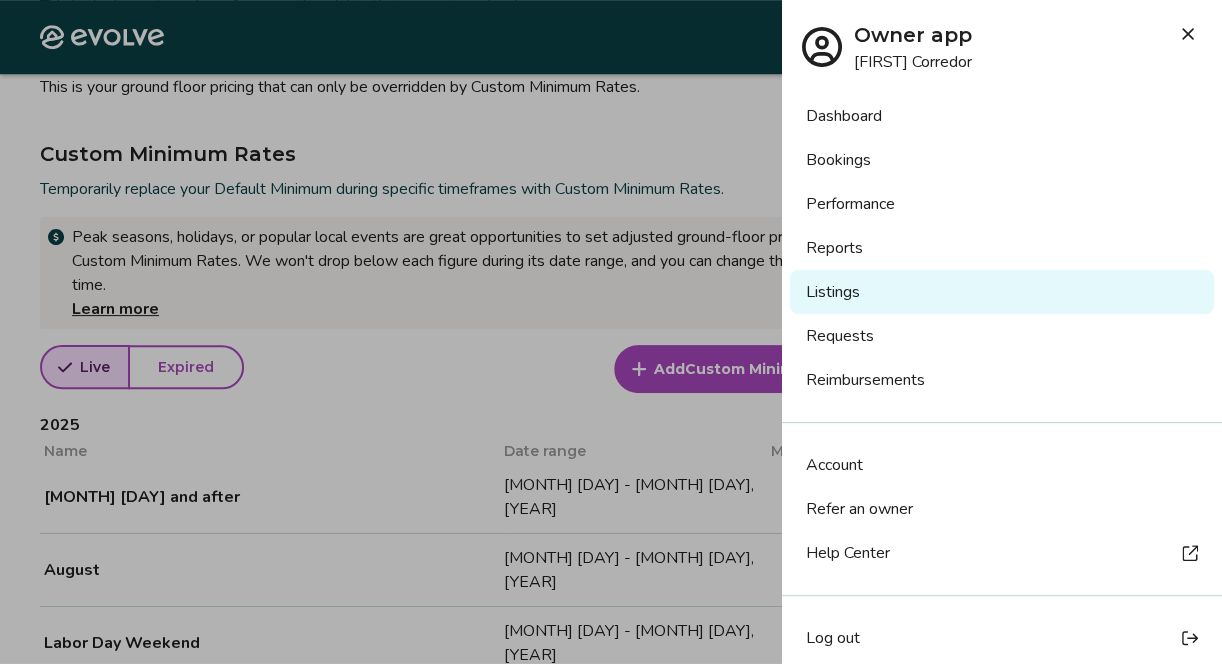 click at bounding box center [1188, 34] 